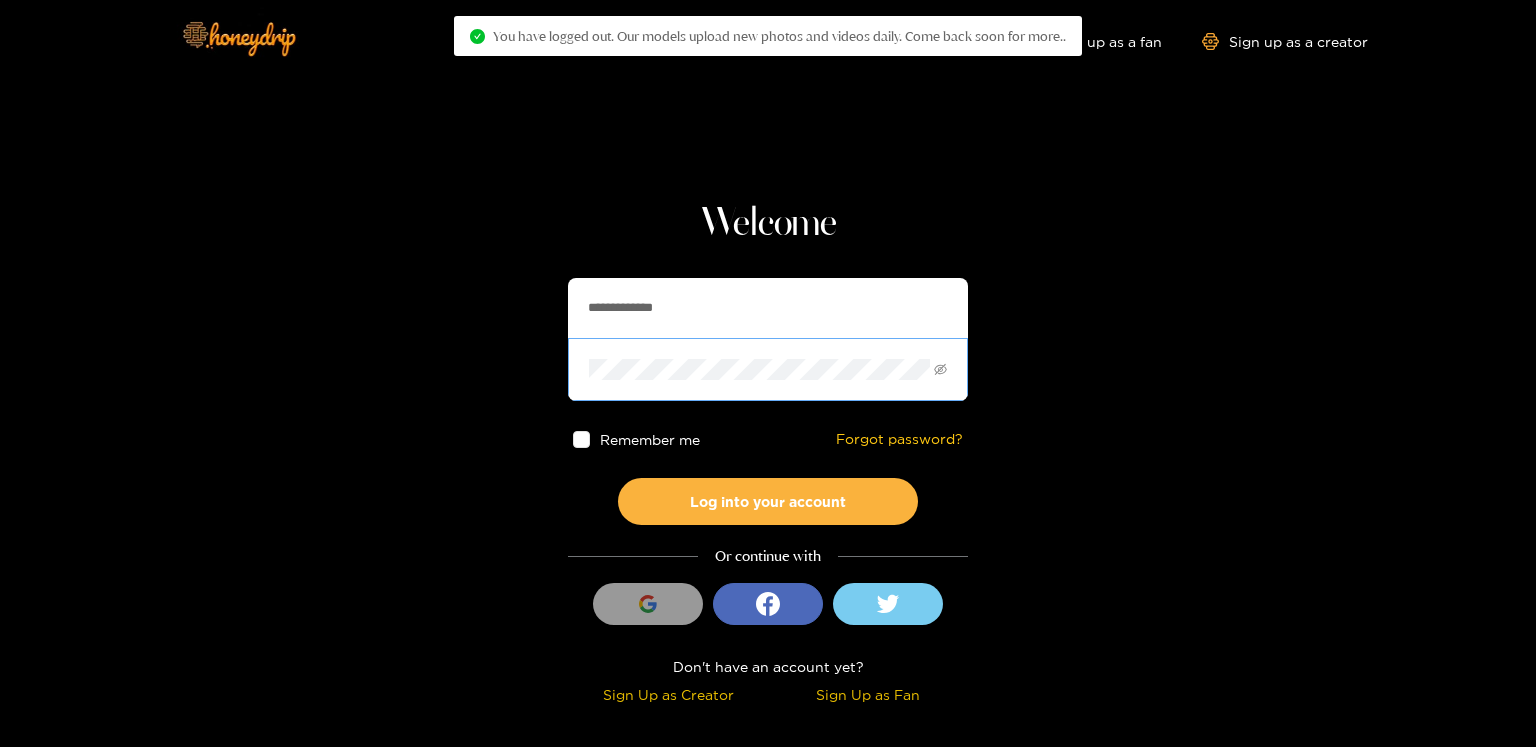 scroll, scrollTop: 0, scrollLeft: 0, axis: both 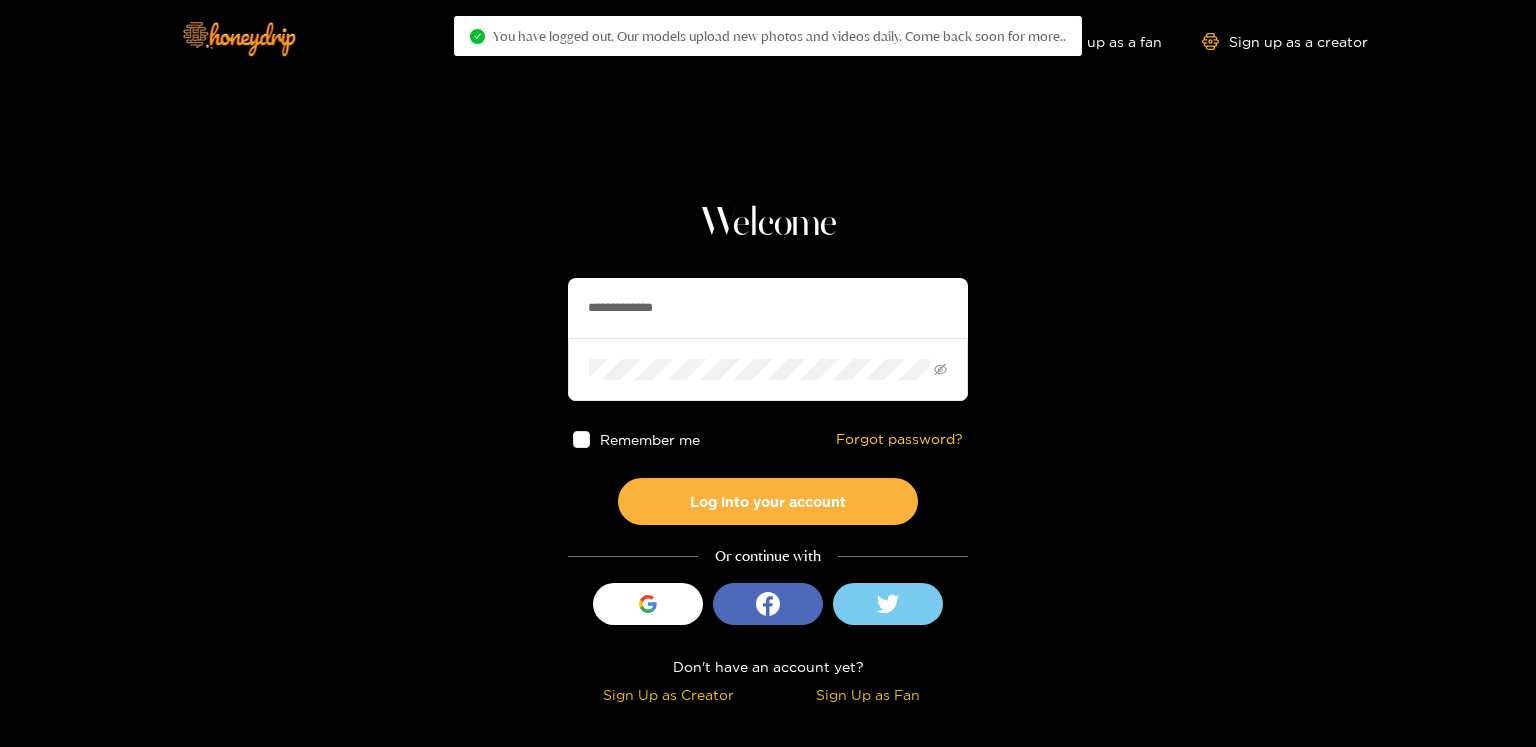 click on "**********" at bounding box center (768, 308) 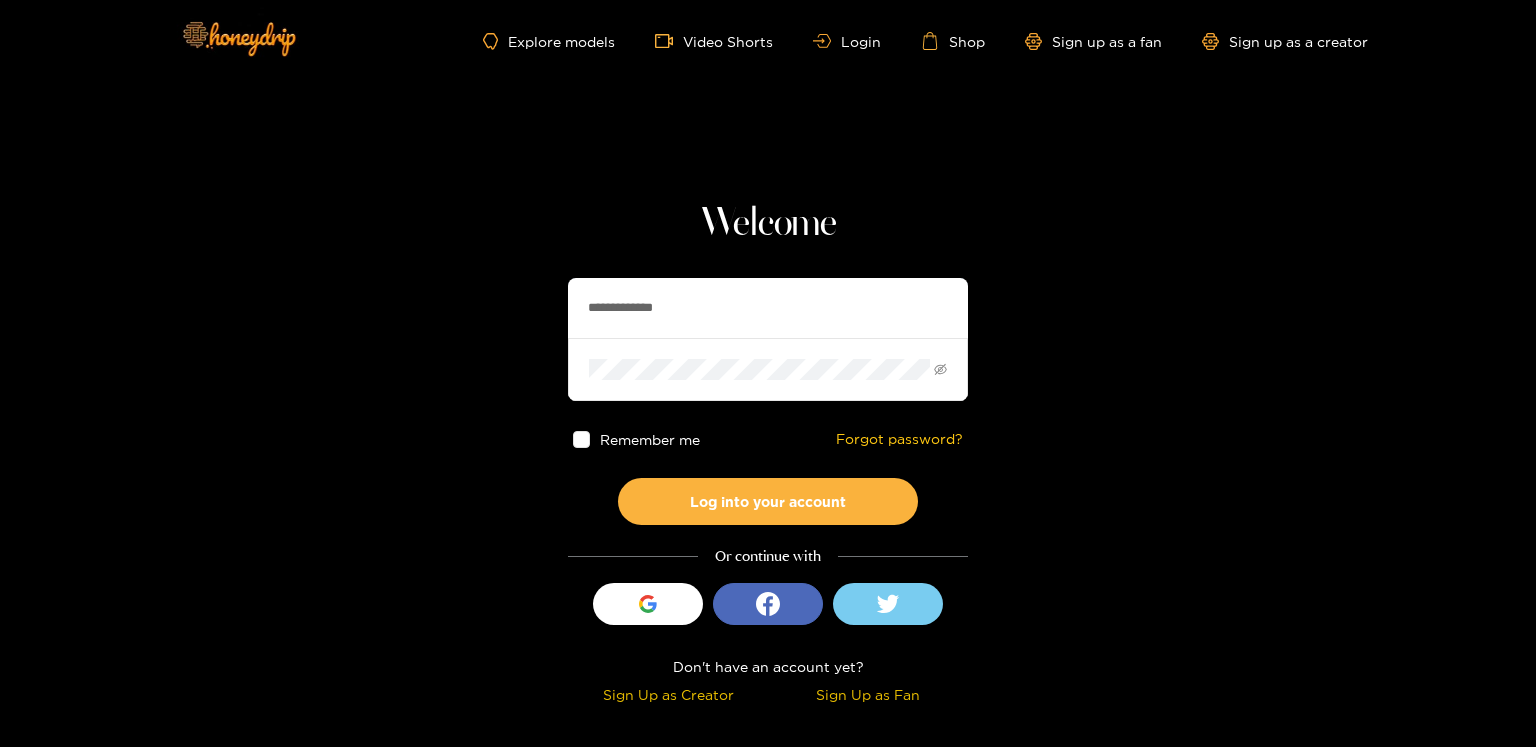 click on "**********" at bounding box center [768, 308] 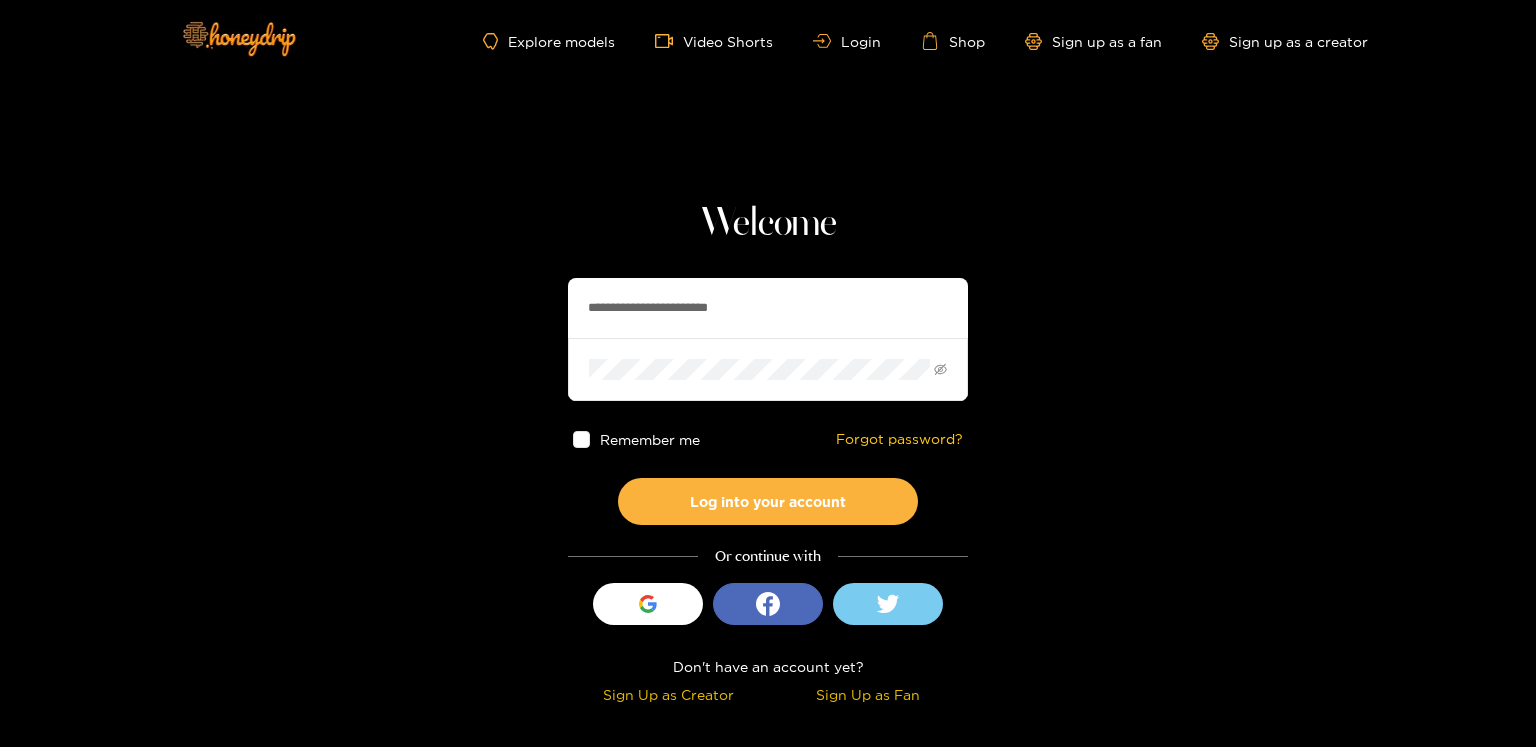 click on "**********" at bounding box center [768, 308] 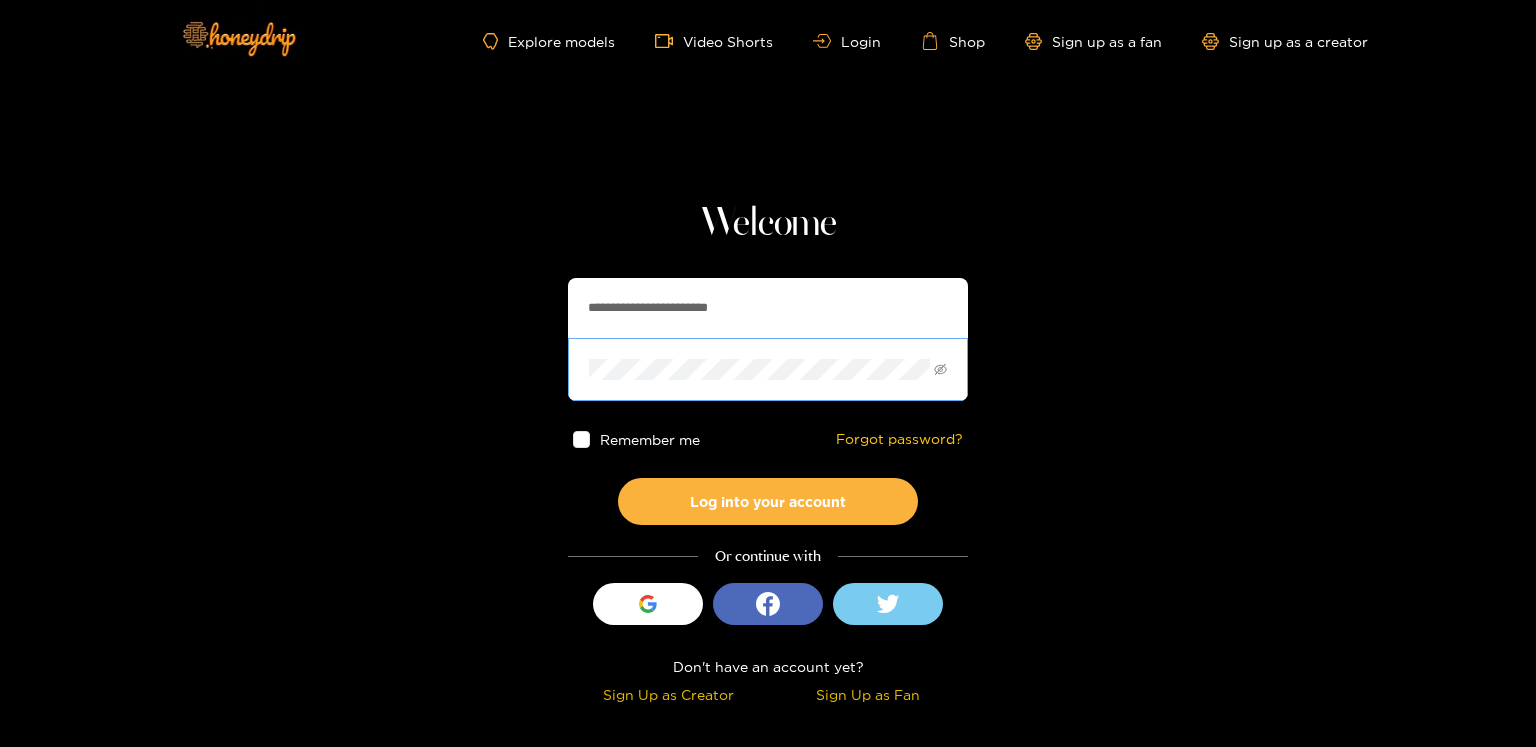 paste 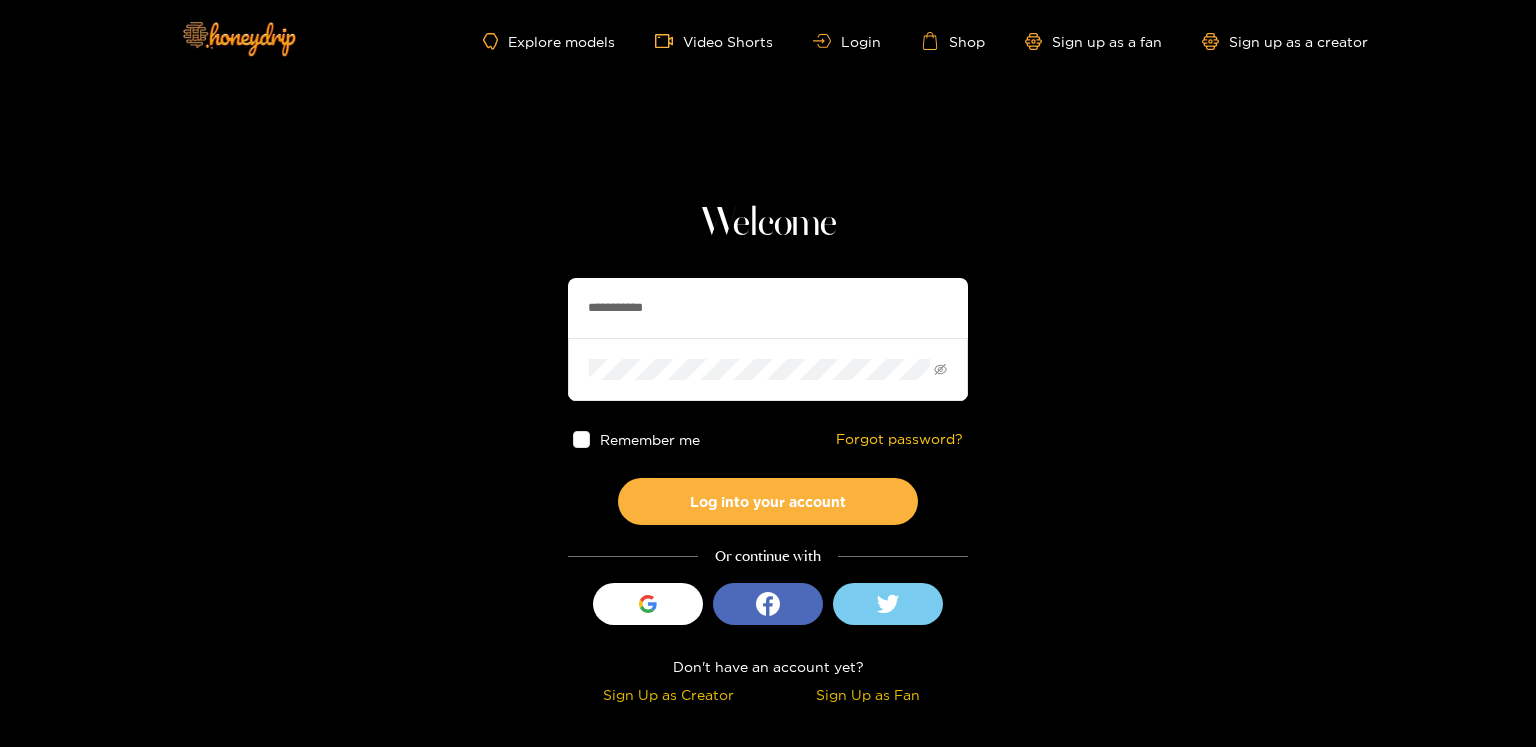 type on "**********" 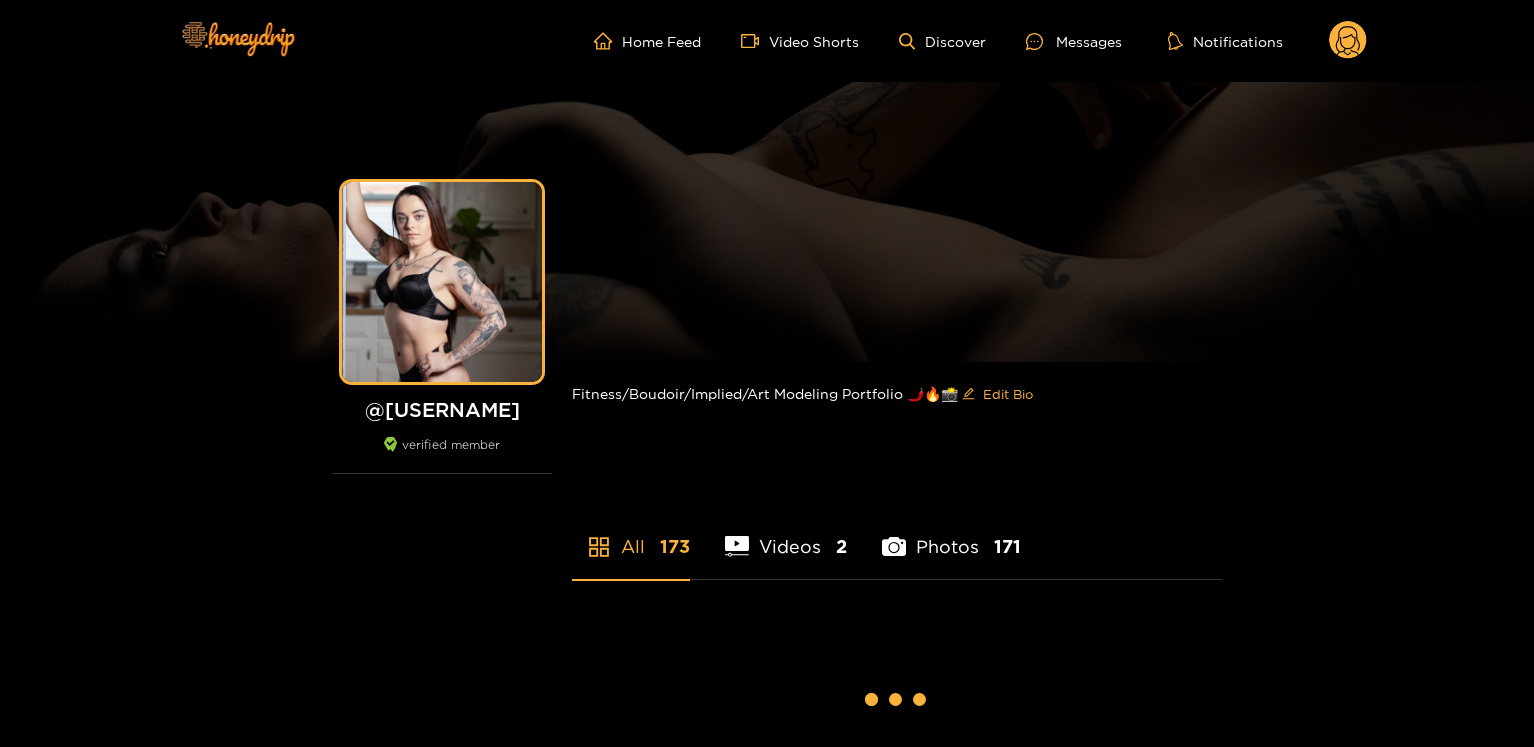 scroll, scrollTop: 0, scrollLeft: 0, axis: both 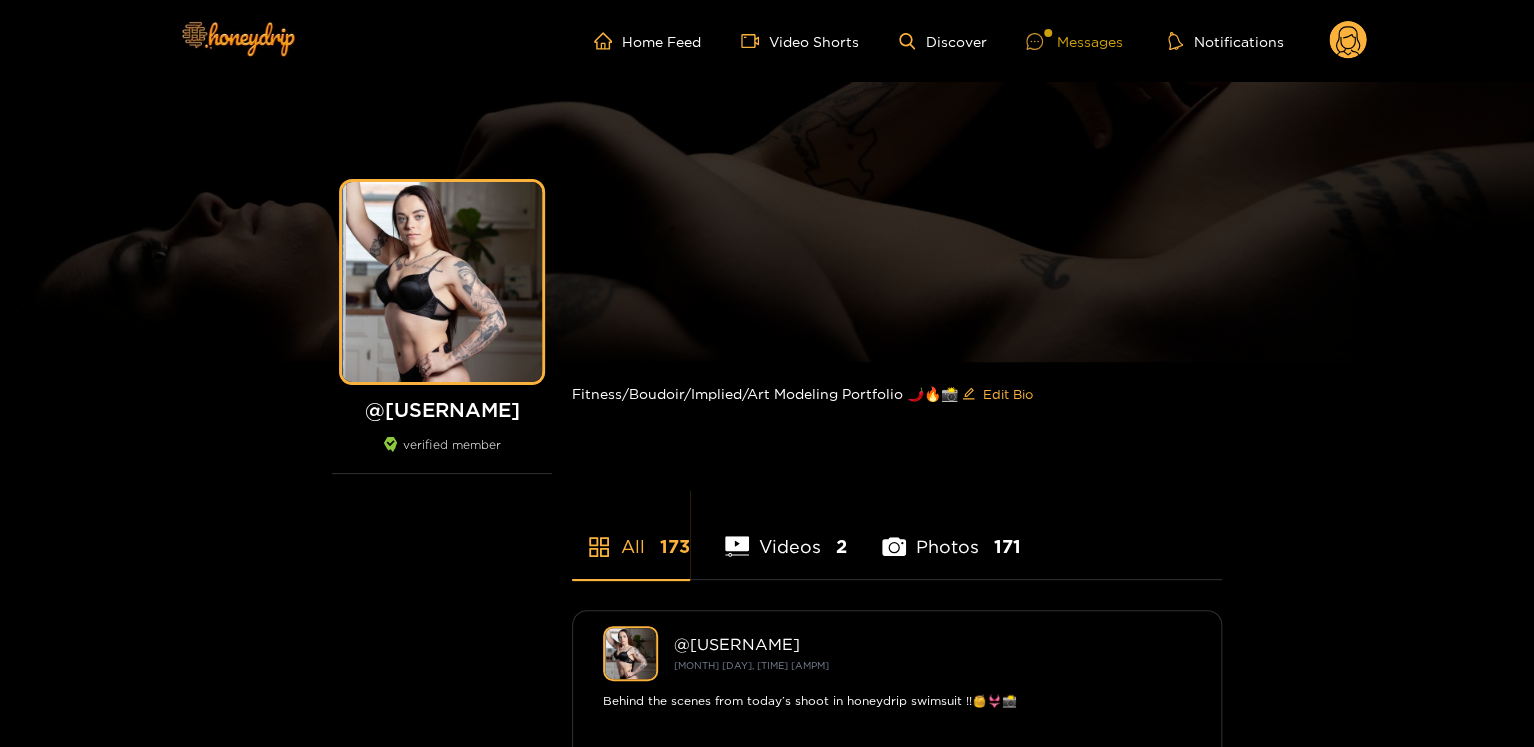 drag, startPoint x: 1066, startPoint y: 43, endPoint x: 1108, endPoint y: 43, distance: 42 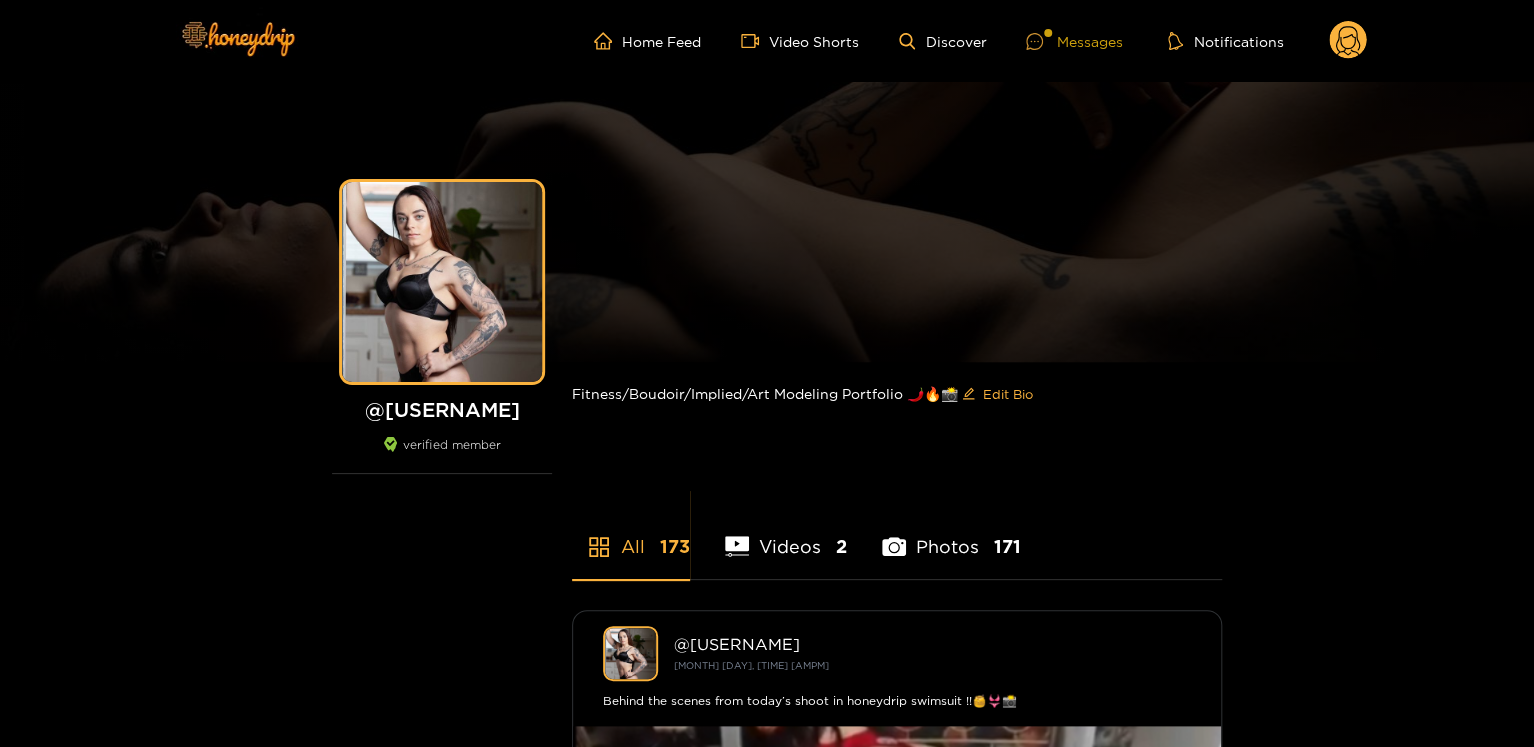 click on "Messages" at bounding box center [1074, 41] 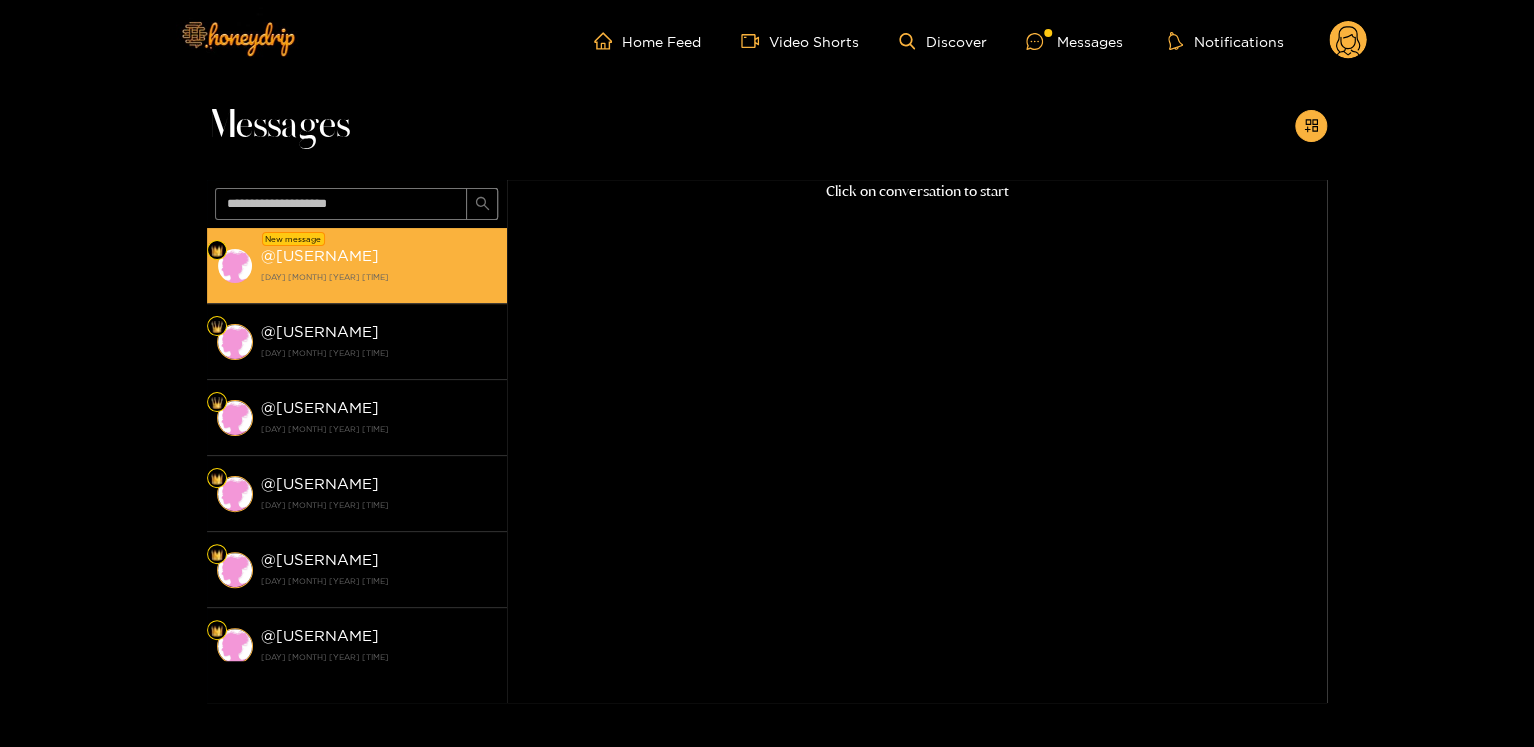 click on "New message @ [USERNAME] [MONTH] [YEAR] [TIME]" at bounding box center (357, 266) 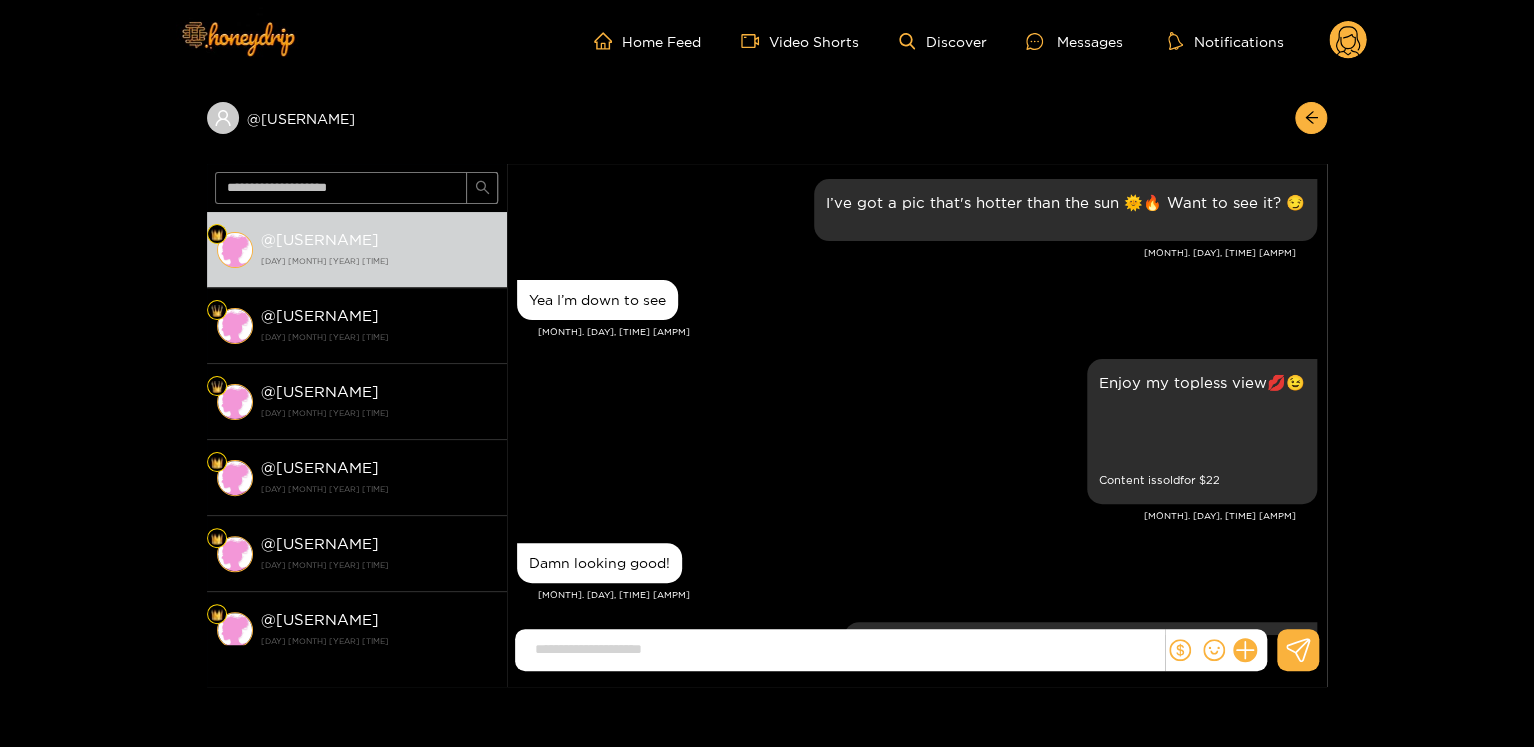 scroll, scrollTop: 2499, scrollLeft: 0, axis: vertical 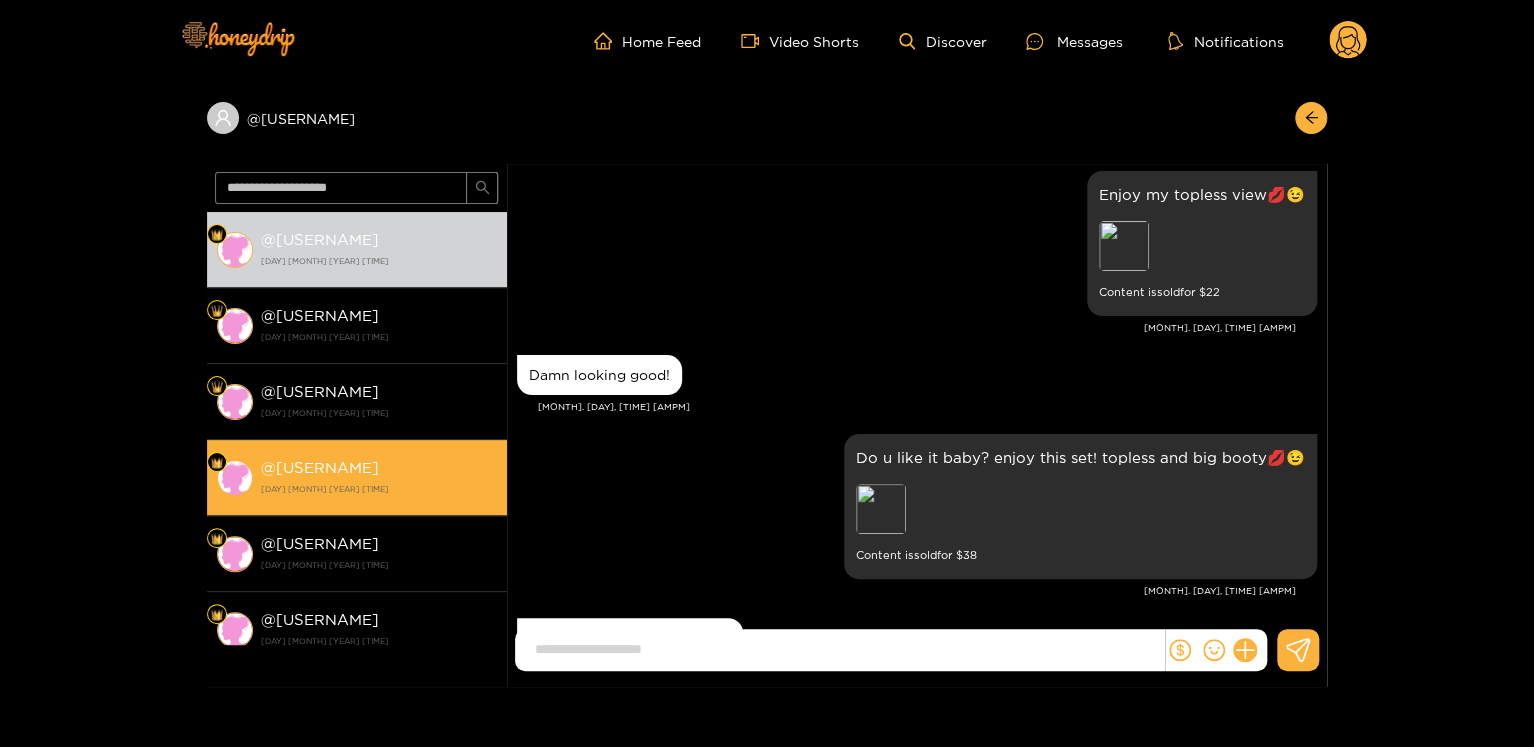click on "[DAY] [MONTH] [YEAR] [TIME]" at bounding box center (379, 489) 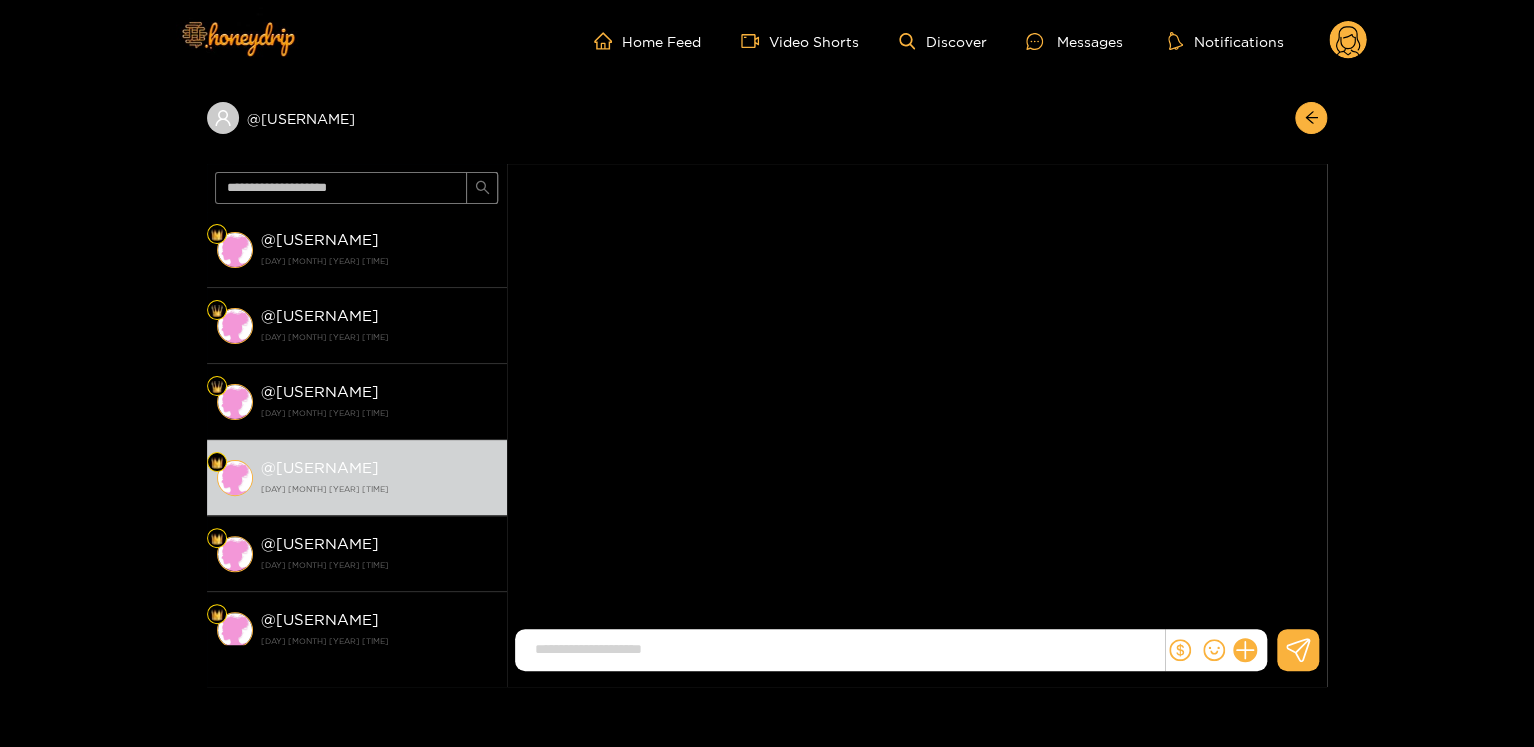 scroll, scrollTop: 0, scrollLeft: 0, axis: both 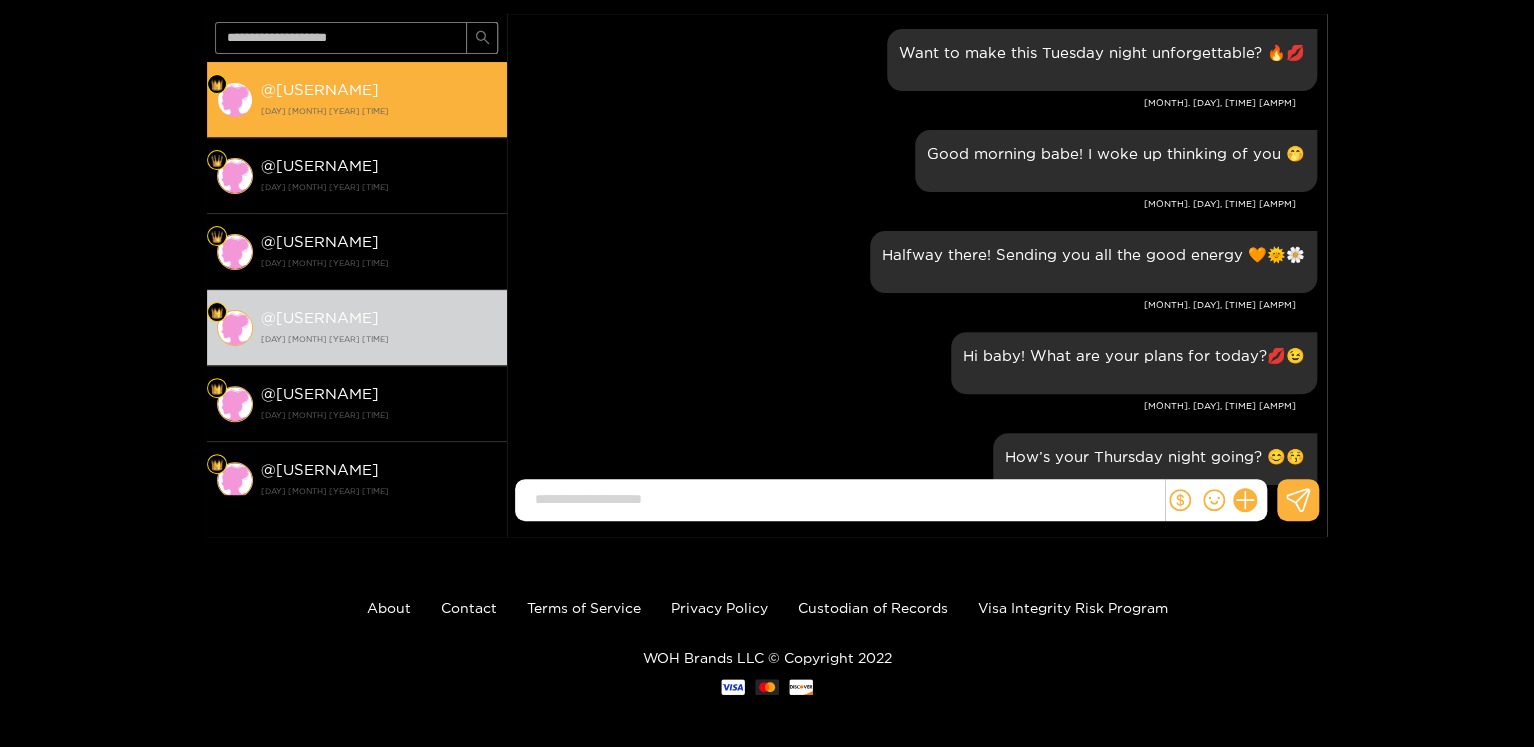 click on "[DAY] [MONTH] [YEAR] [TIME]" at bounding box center (379, 111) 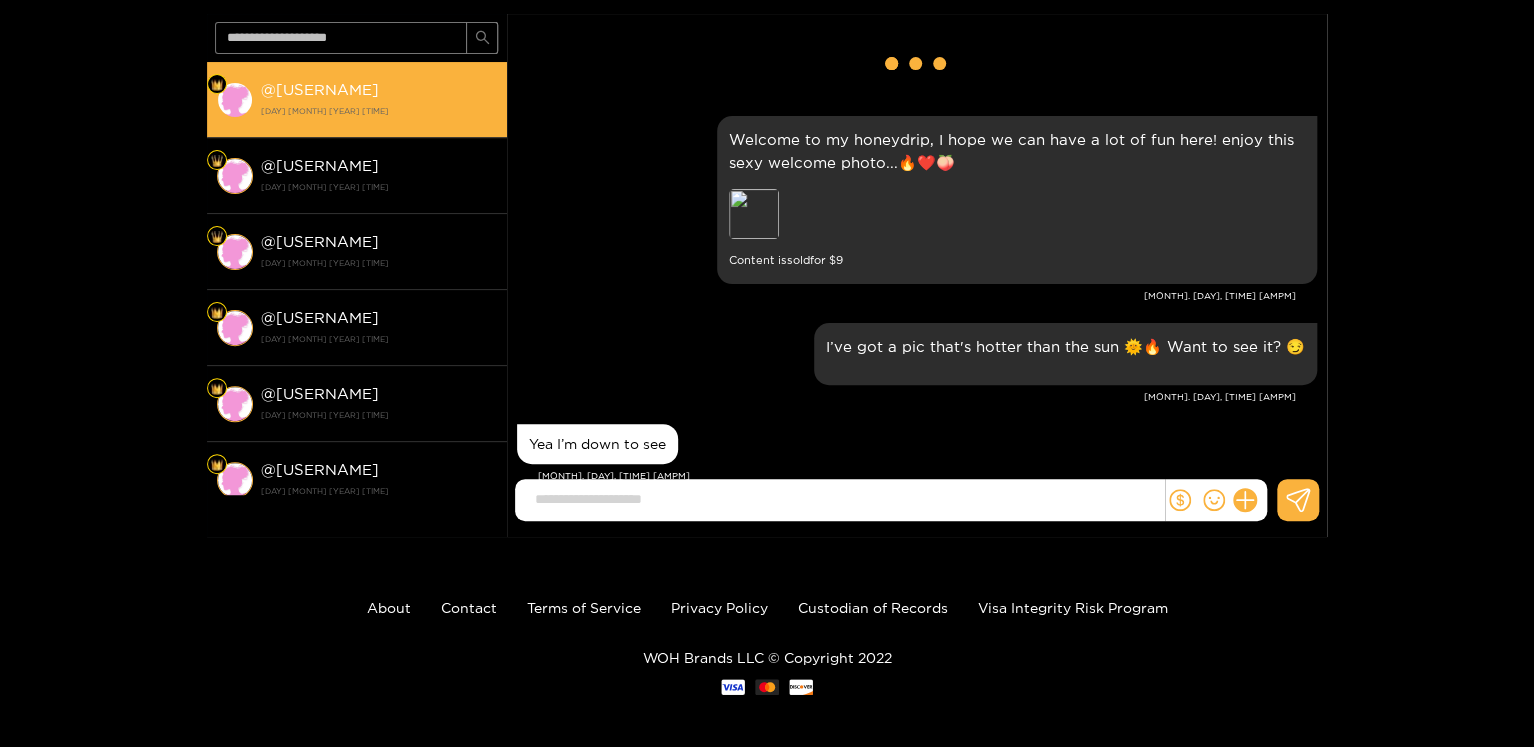 scroll, scrollTop: 0, scrollLeft: 0, axis: both 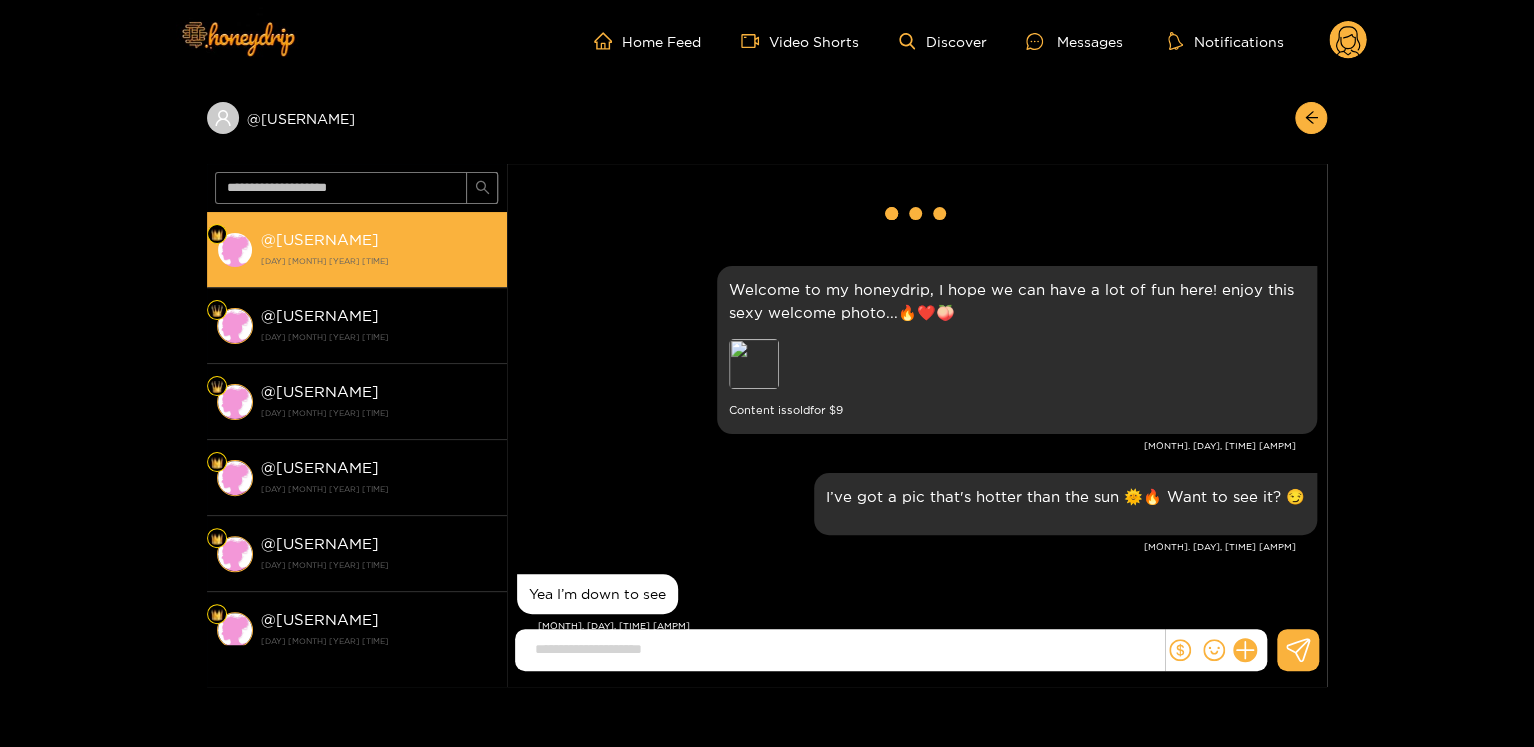 click on "@[USERNAME]" at bounding box center (320, 239) 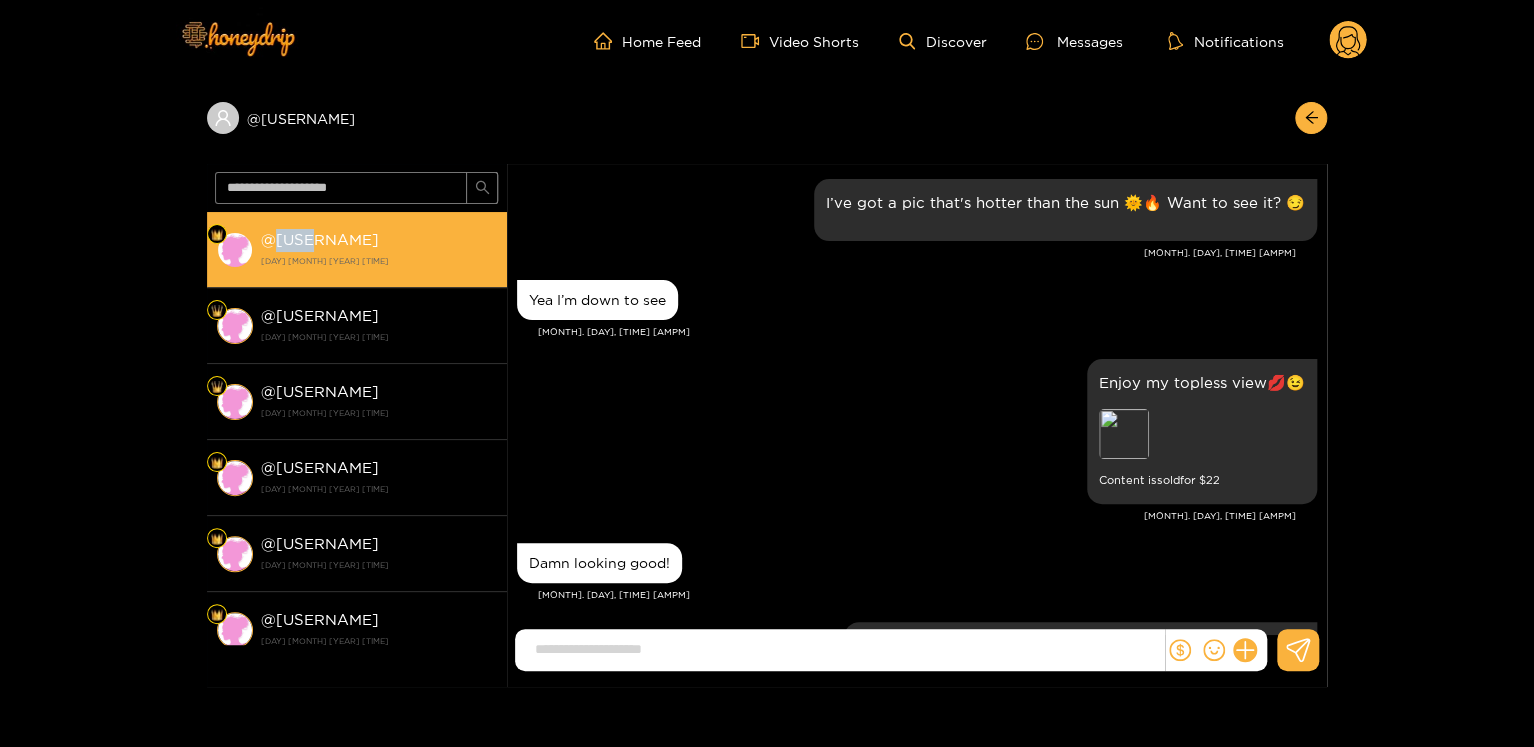 click on "@[USERNAME]" at bounding box center (320, 239) 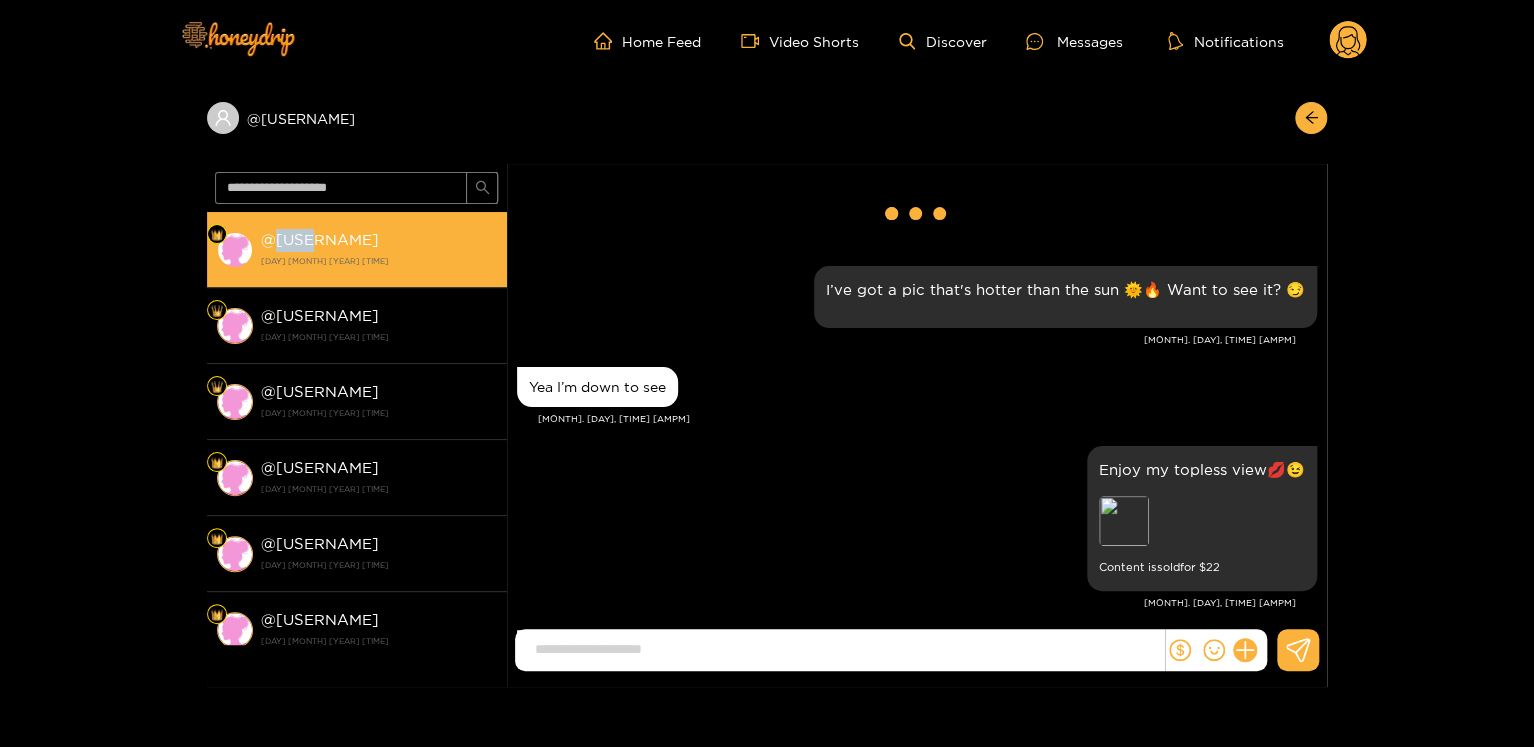 copy on "[USERNAME]" 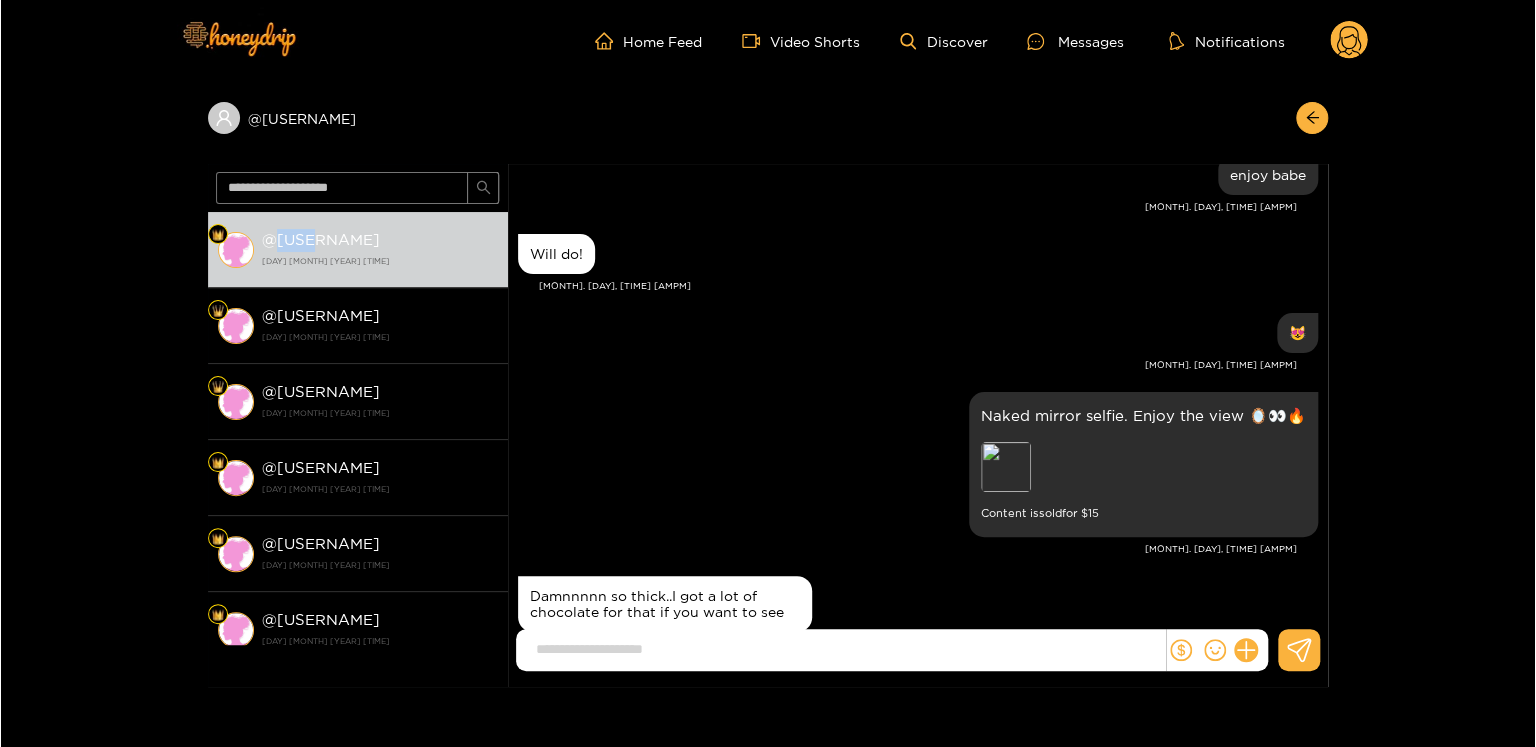 scroll, scrollTop: 1752, scrollLeft: 0, axis: vertical 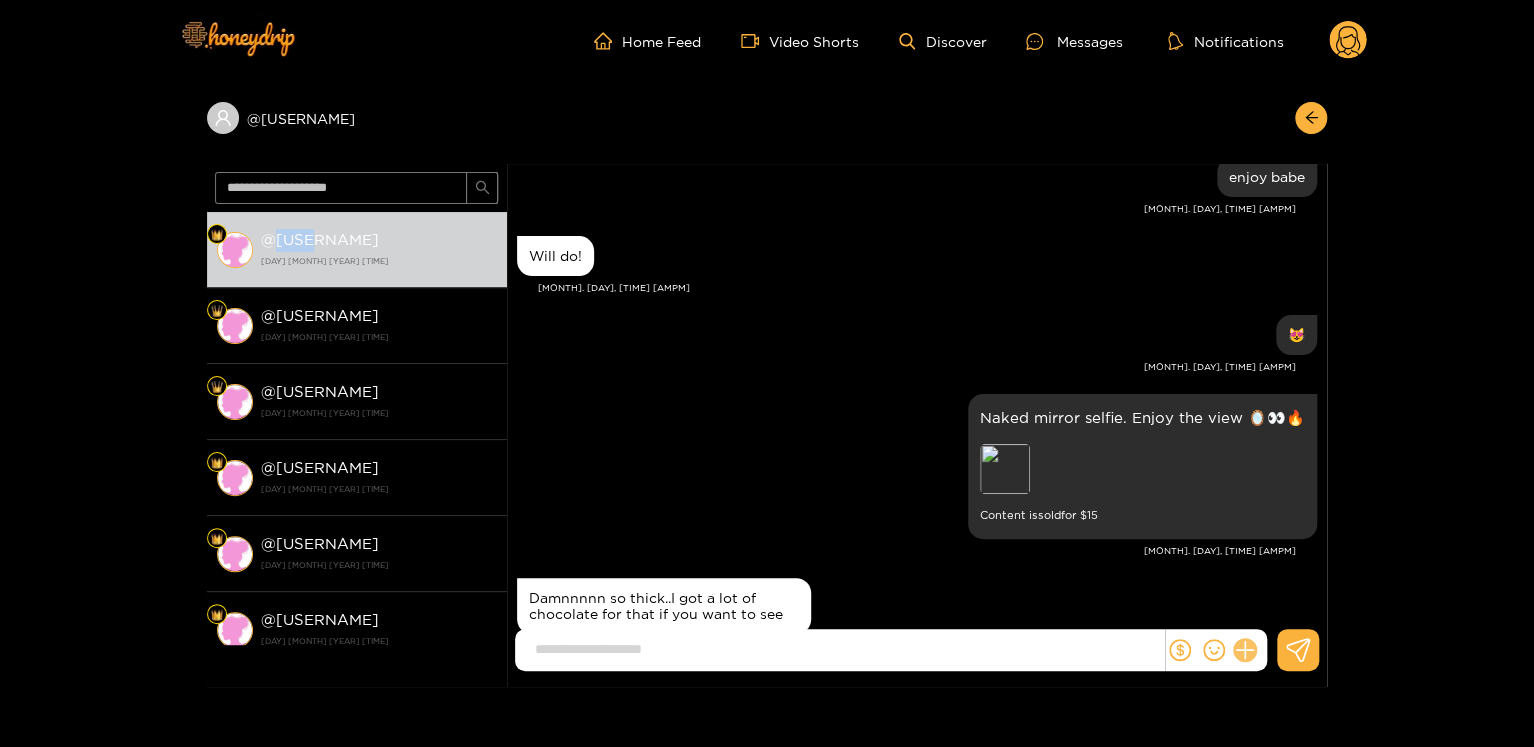 click at bounding box center [1245, 650] 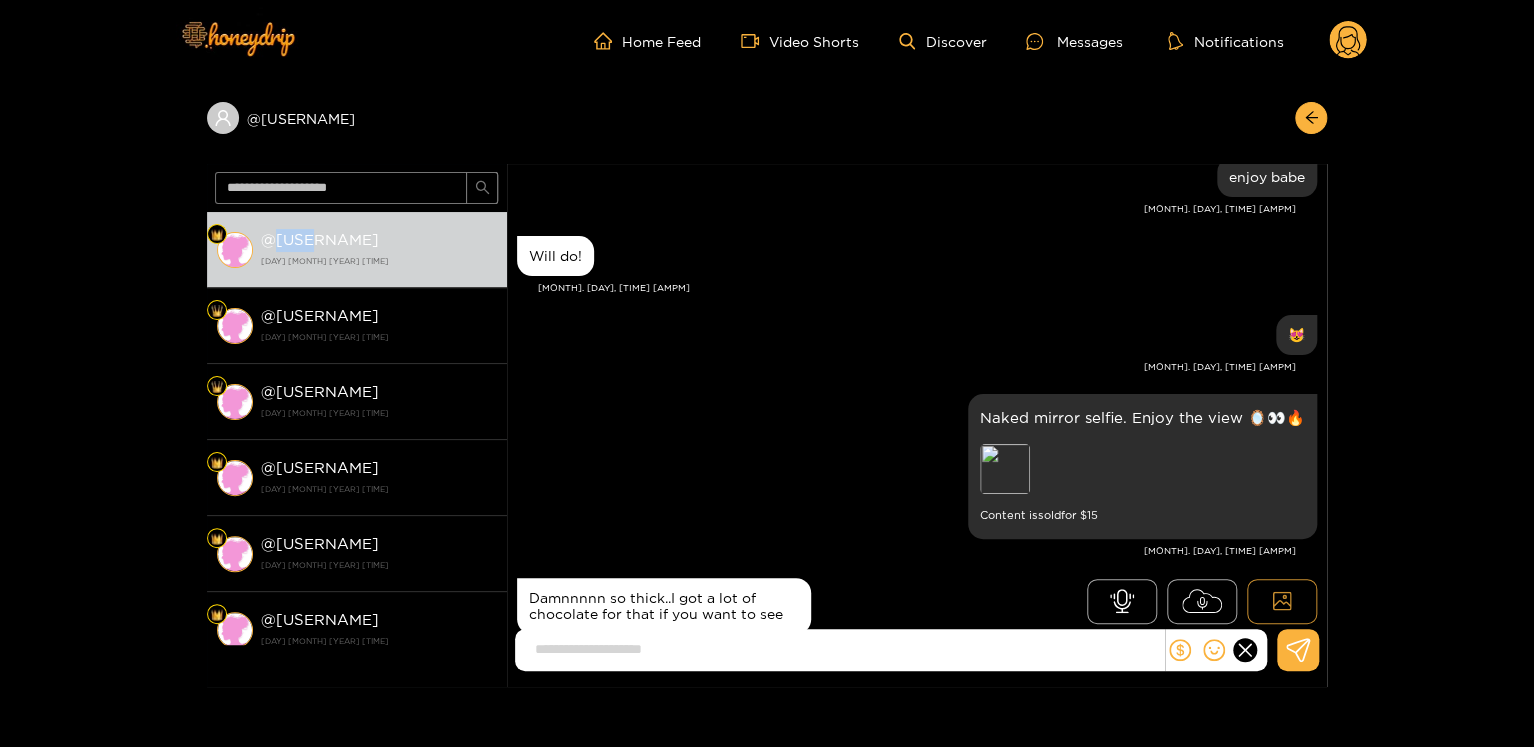 click at bounding box center (1282, 601) 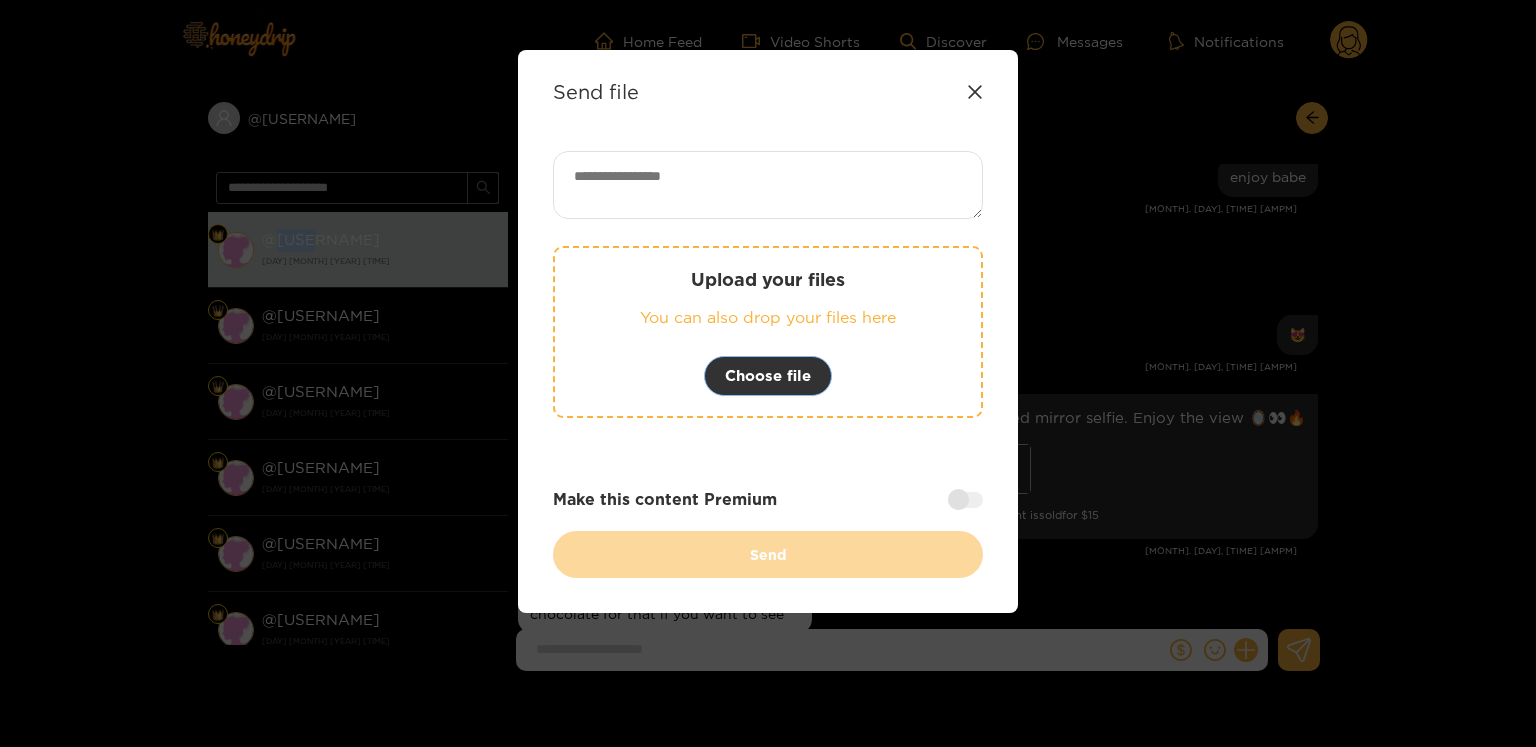 click on "Choose file" at bounding box center (768, 376) 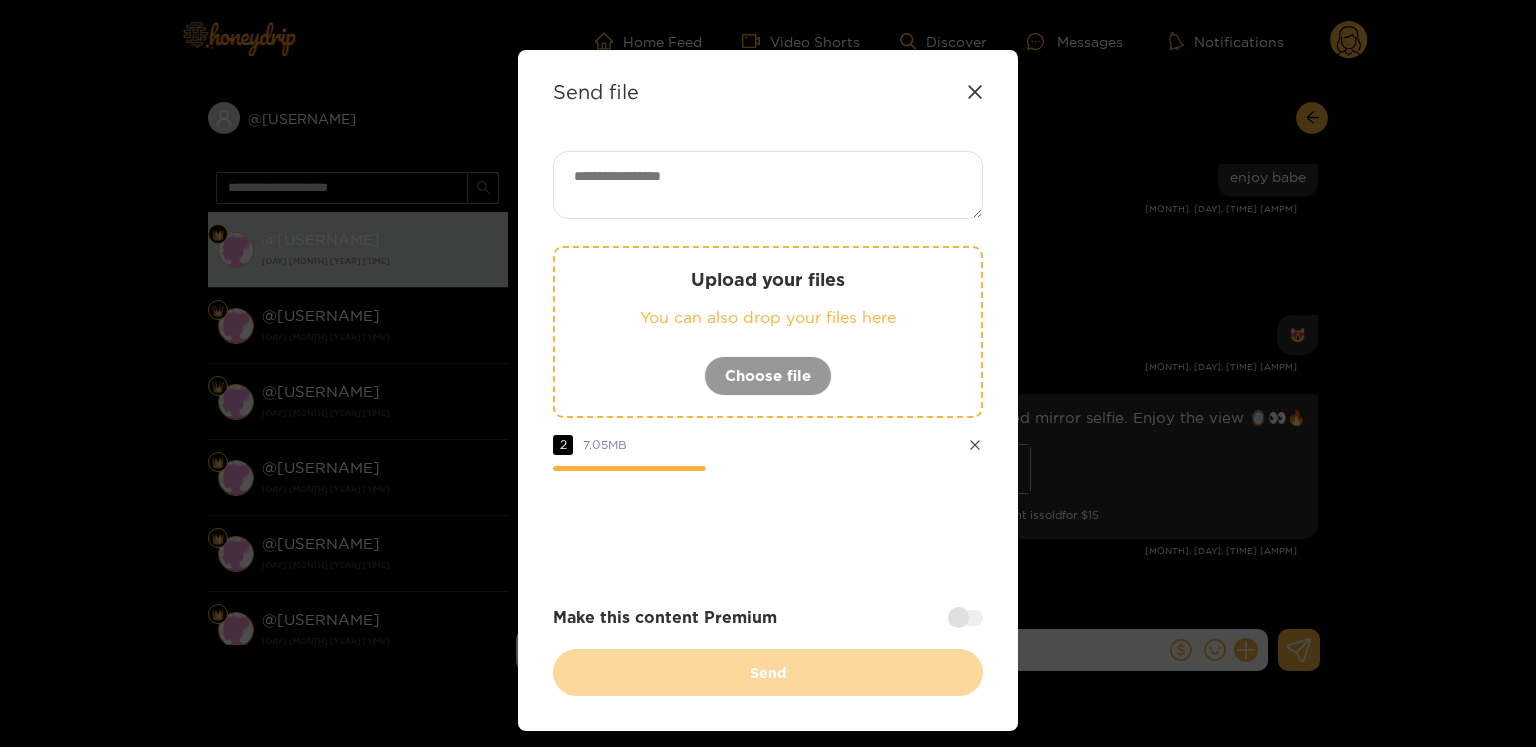 click at bounding box center (965, 618) 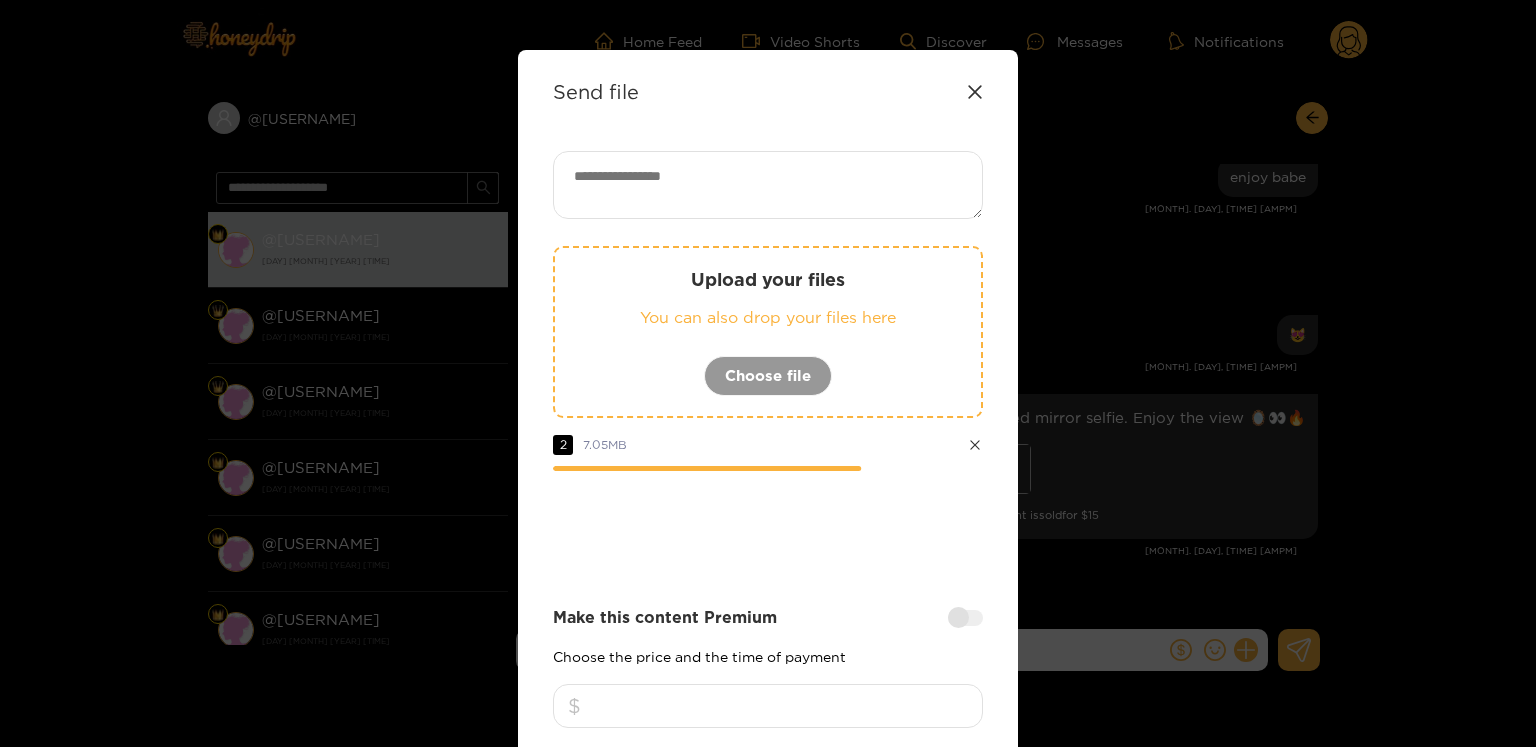click on "Make this content Premium Choose the price and the time of payment 1 hour 24 hours week No expiry" at bounding box center [768, 699] 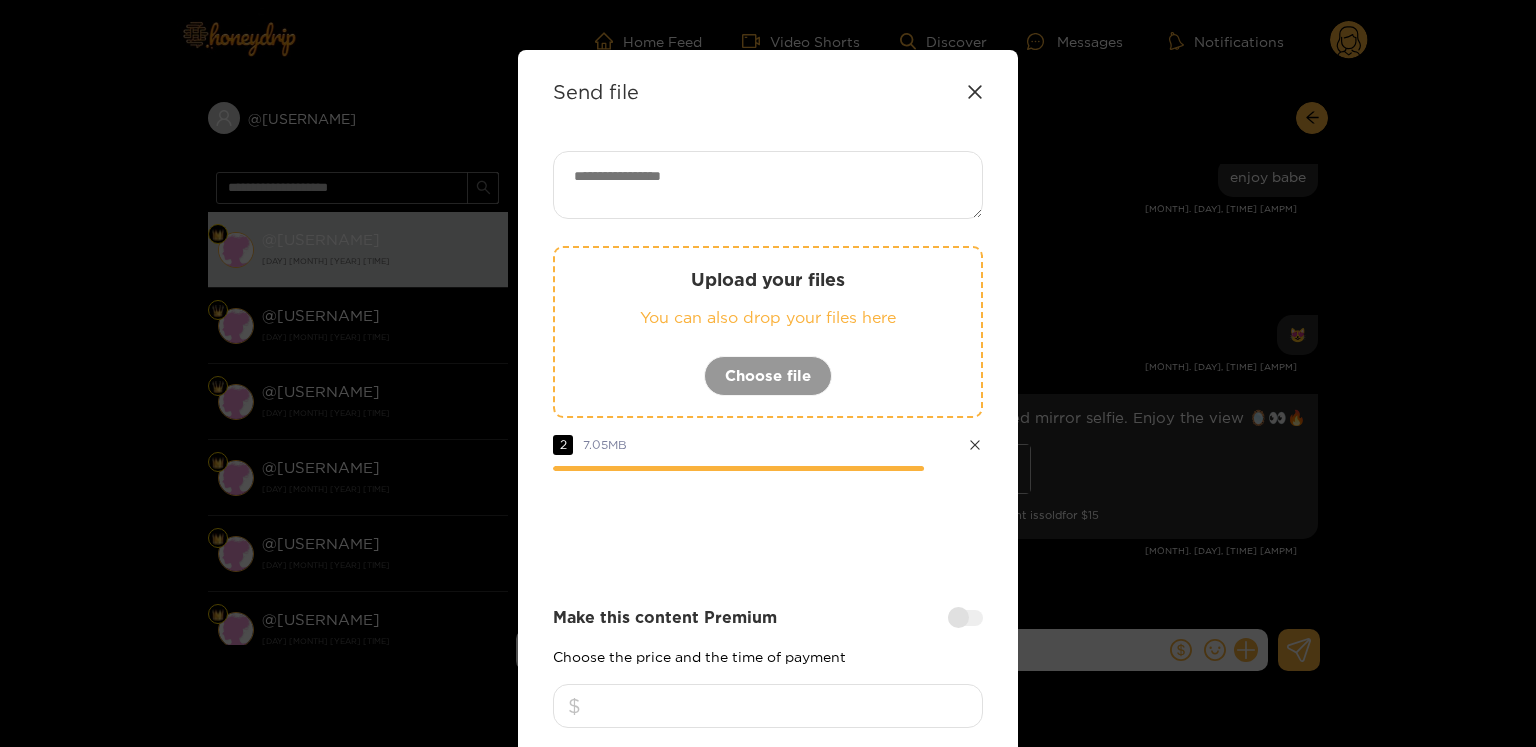 click at bounding box center [768, 706] 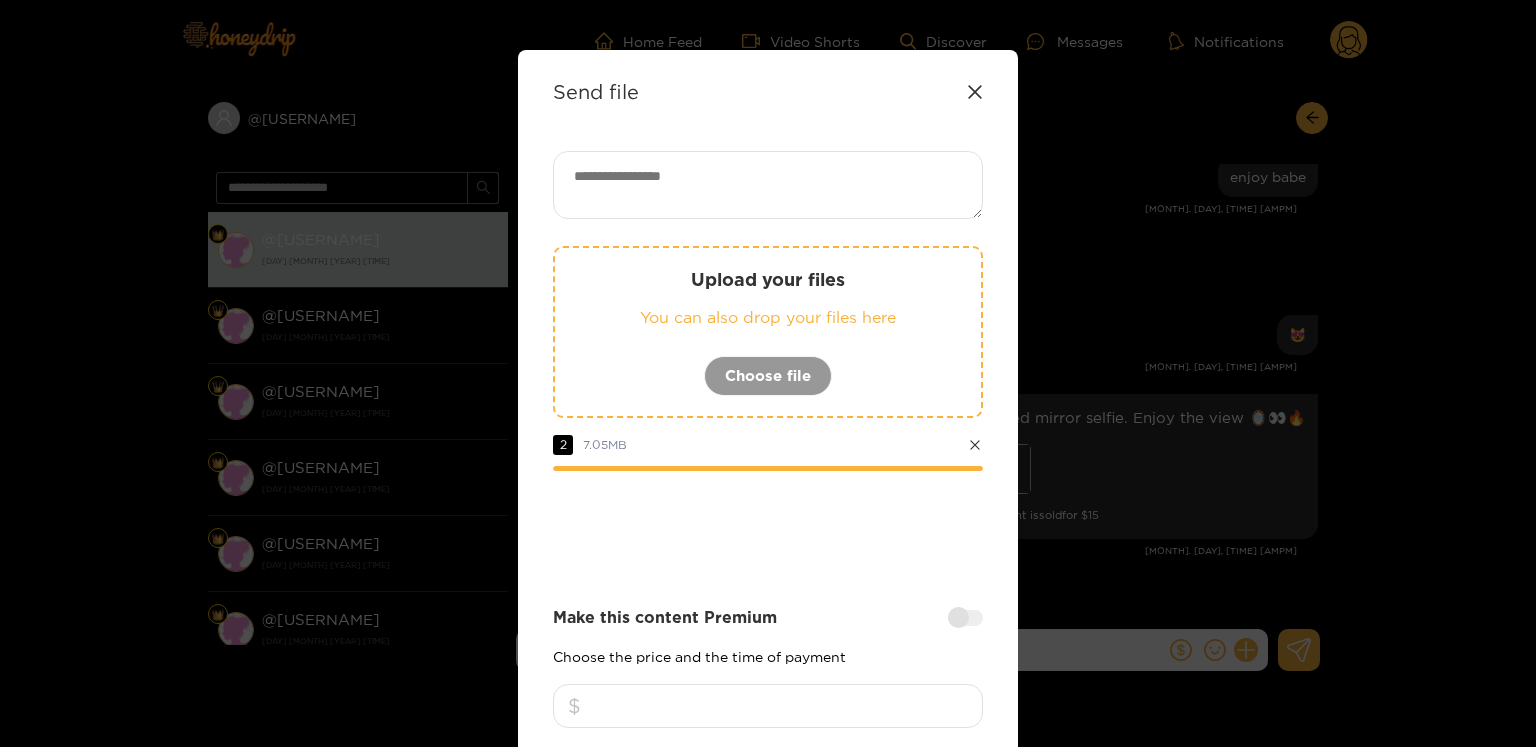 type on "**" 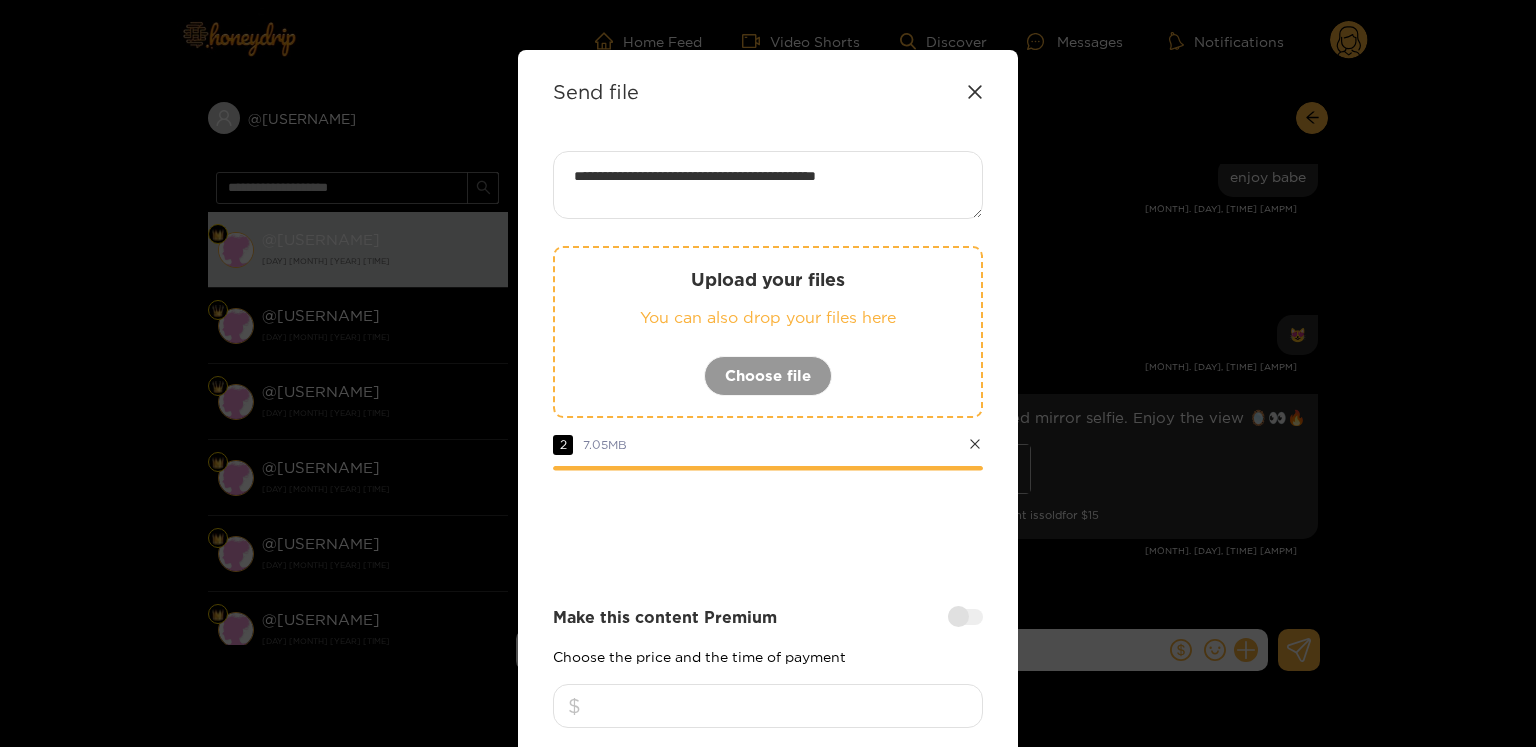 paste on "****" 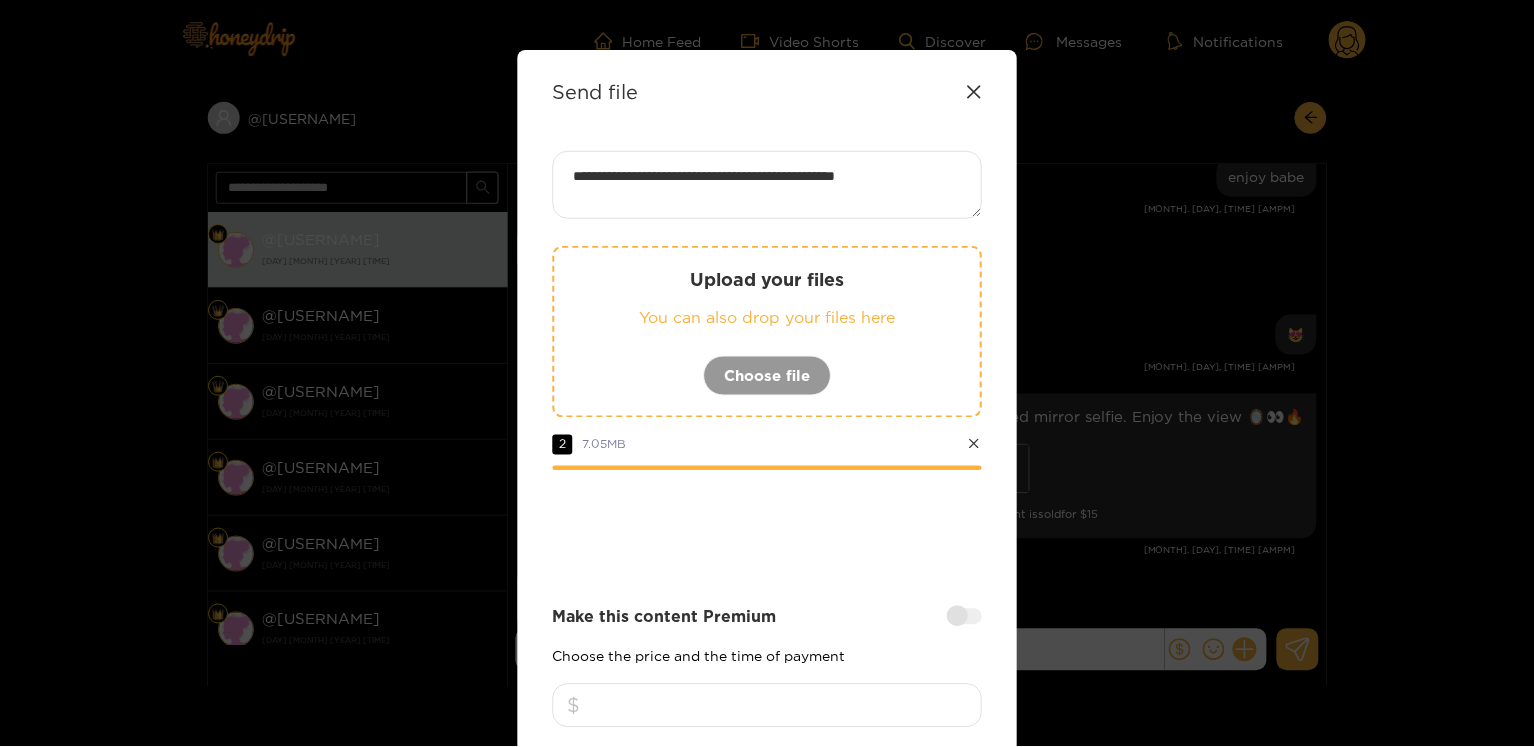 scroll, scrollTop: 224, scrollLeft: 0, axis: vertical 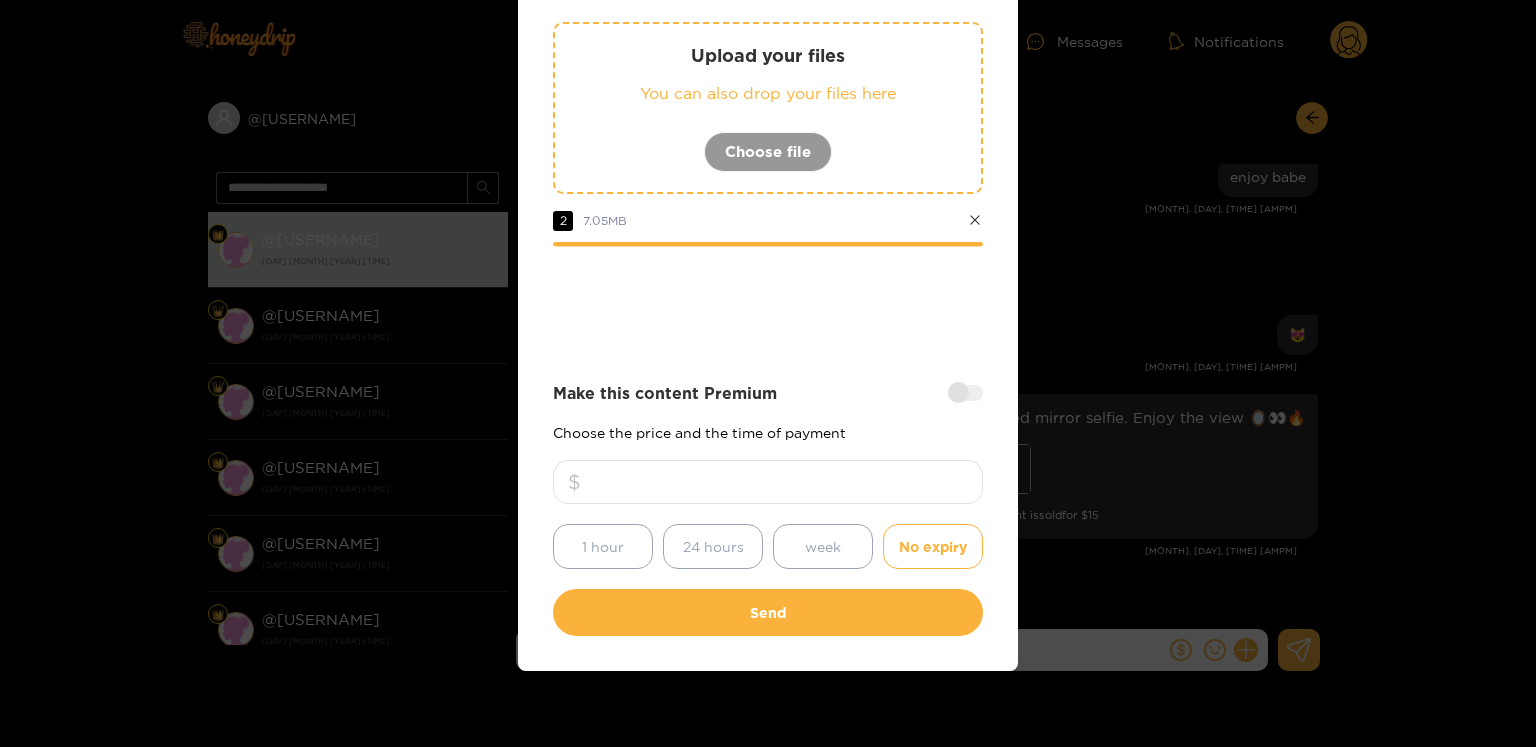type on "**********" 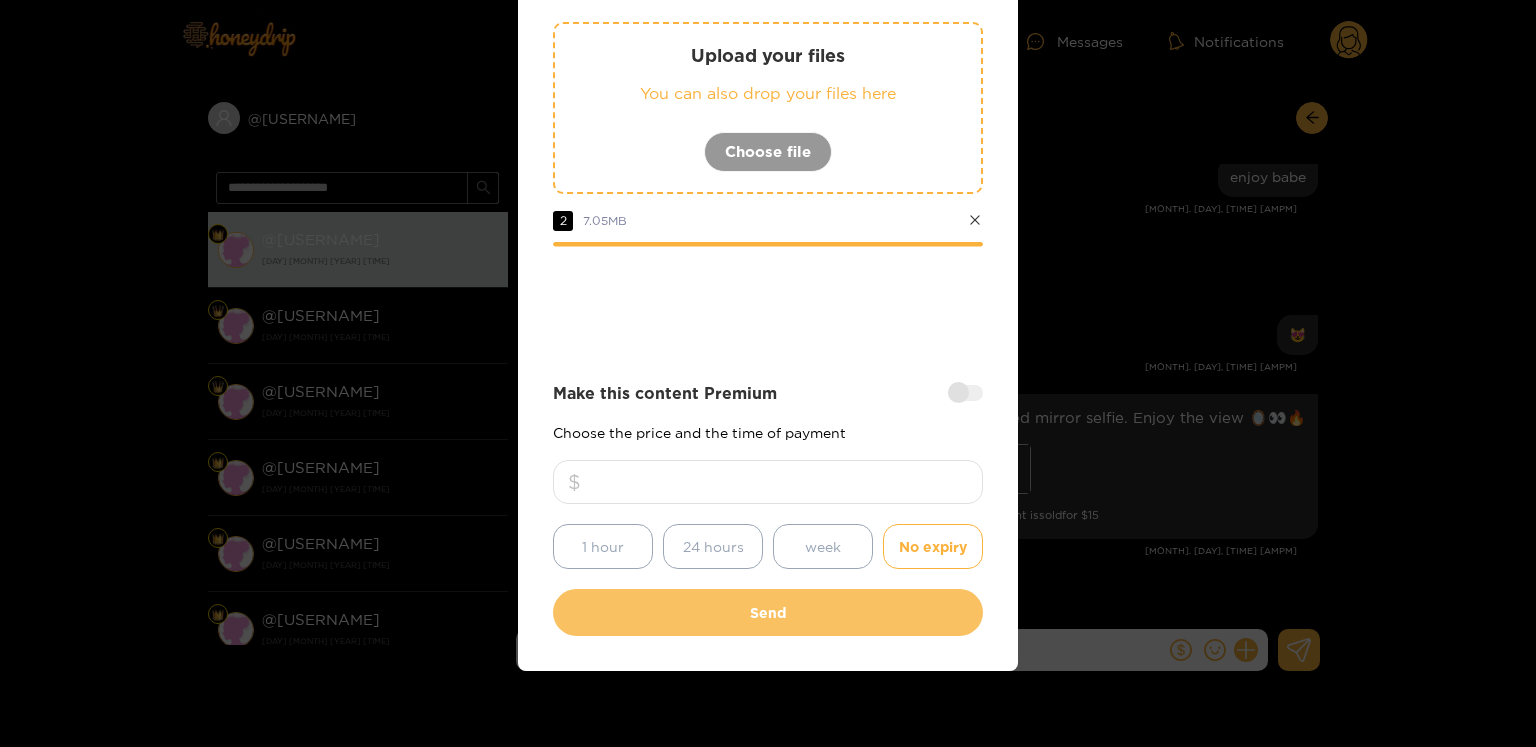 click on "Send" at bounding box center (768, 612) 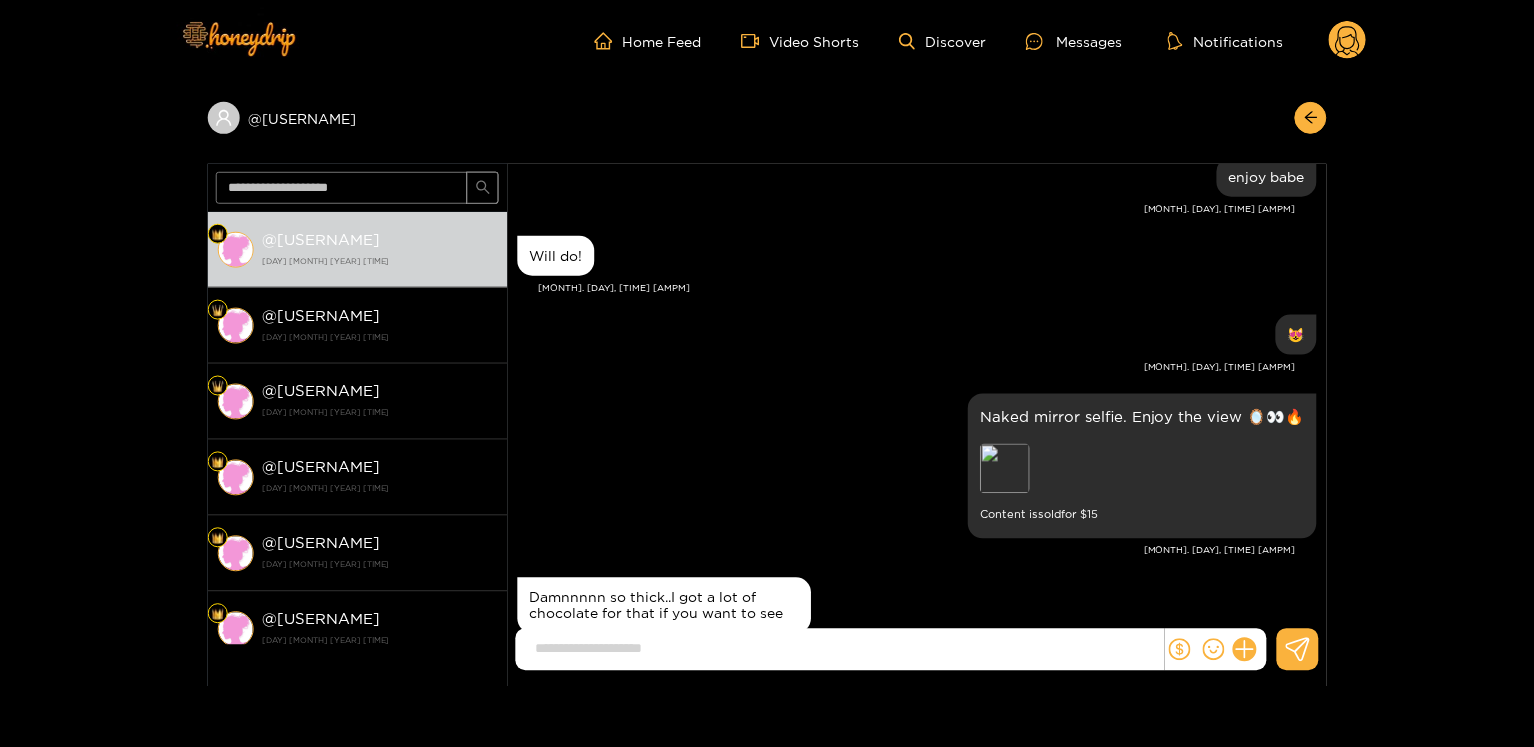 scroll, scrollTop: 107, scrollLeft: 0, axis: vertical 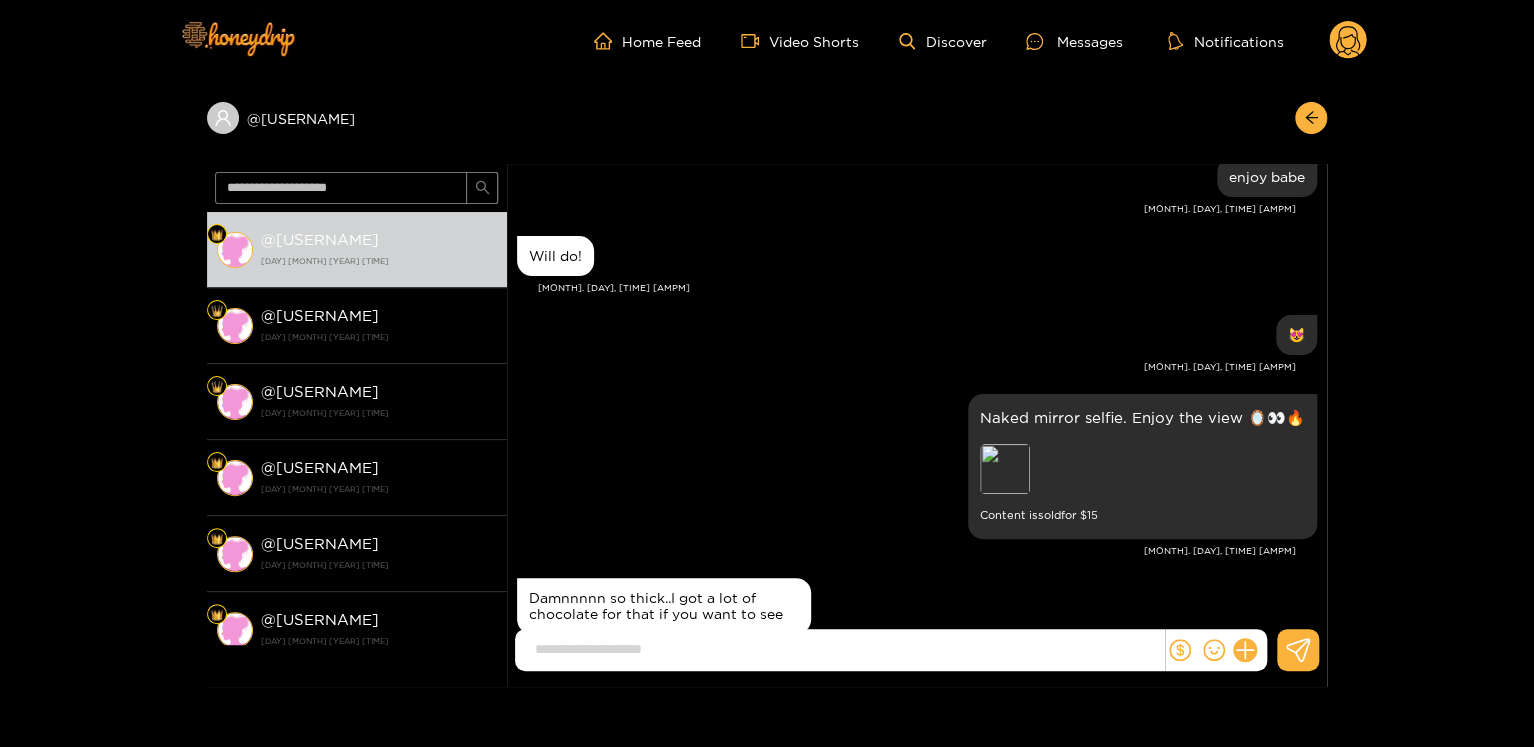click 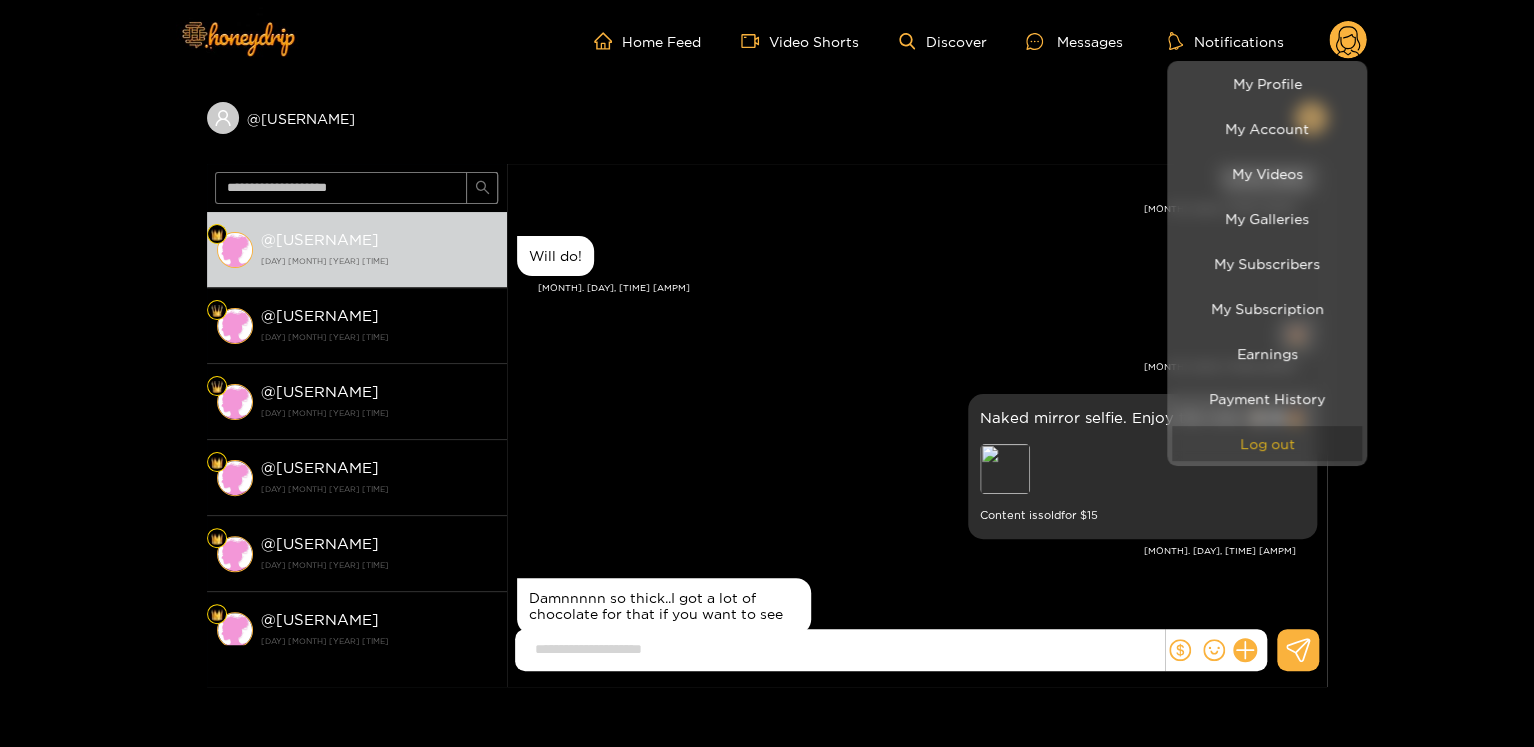 click on "Log out" at bounding box center [1267, 443] 